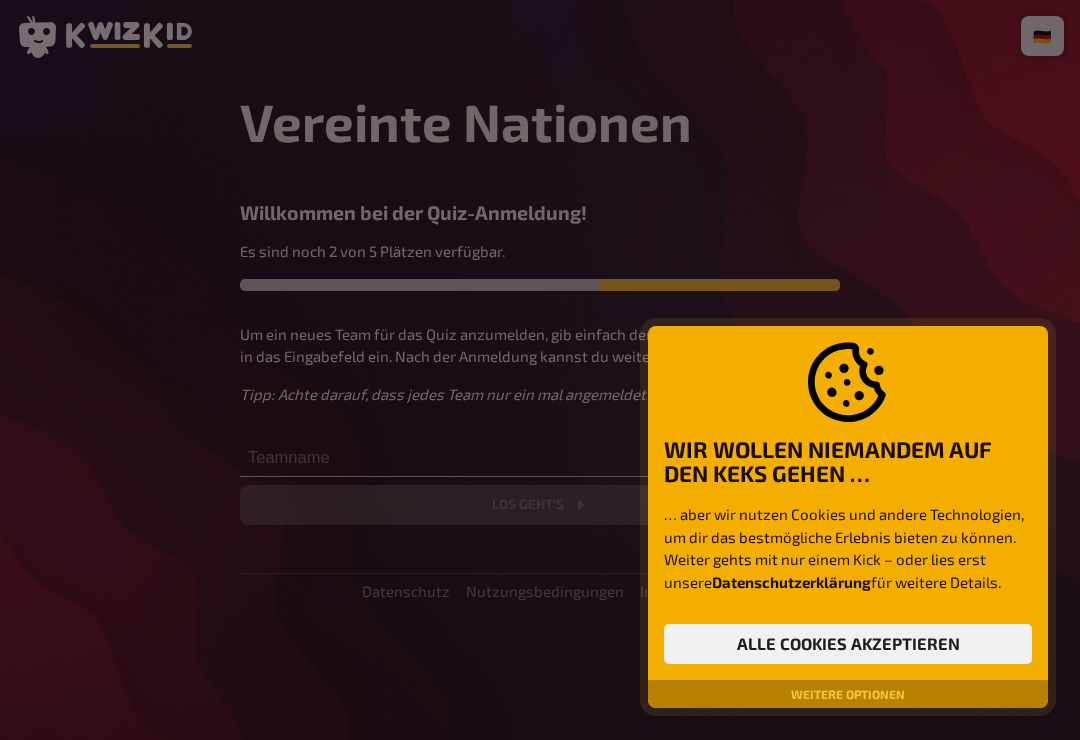 scroll, scrollTop: 0, scrollLeft: 0, axis: both 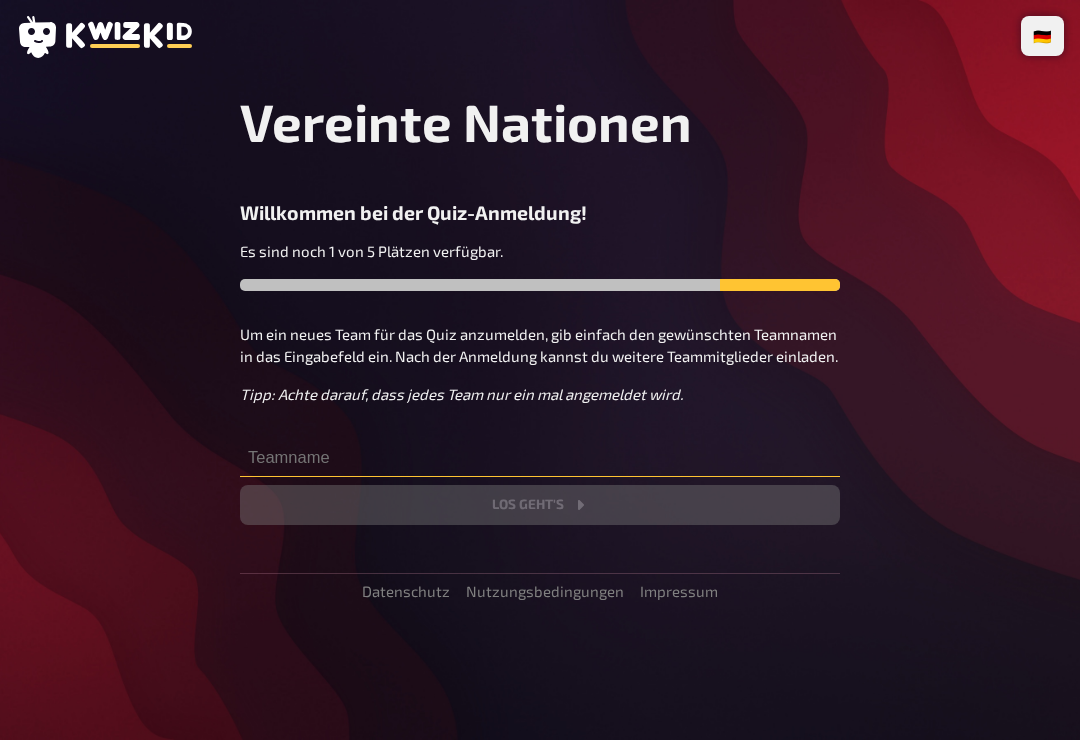 click at bounding box center [540, 457] 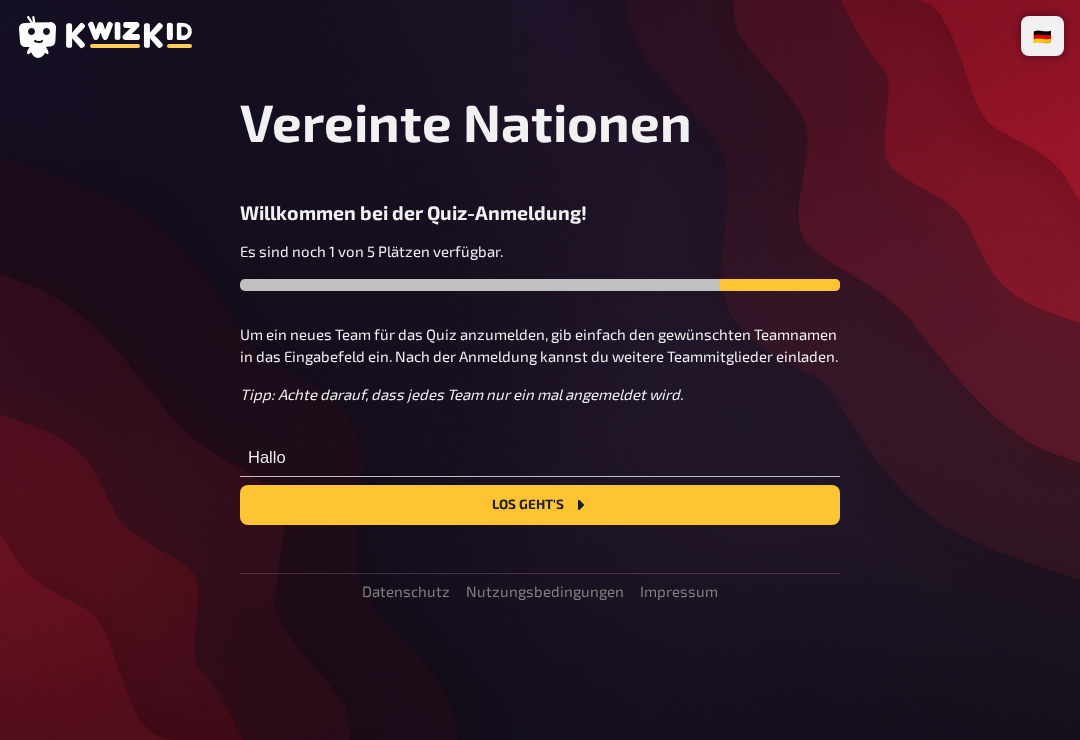 click on "Los geht's" at bounding box center [540, 505] 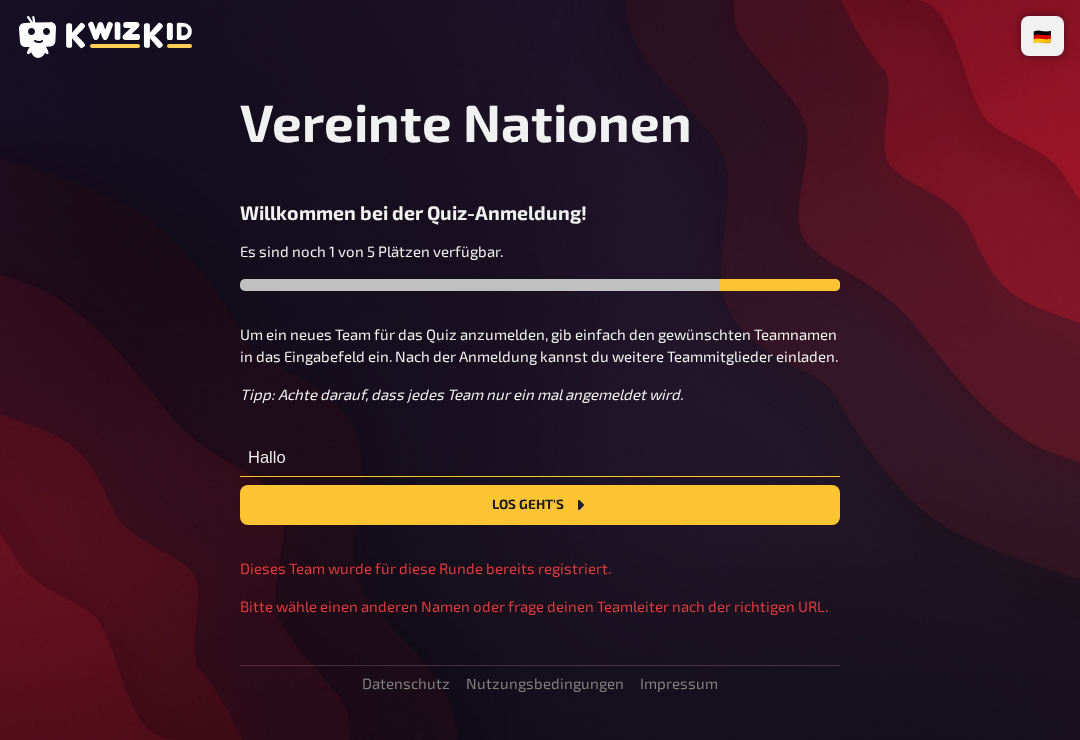 click on "Hallo" at bounding box center (540, 457) 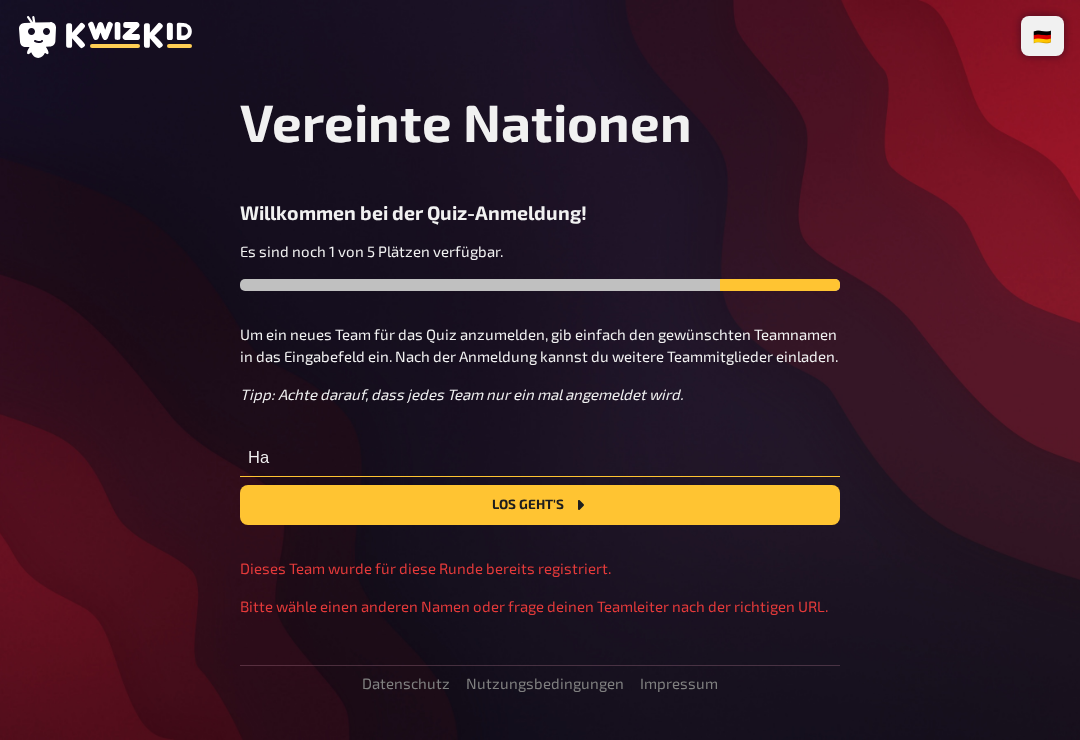 type on "H" 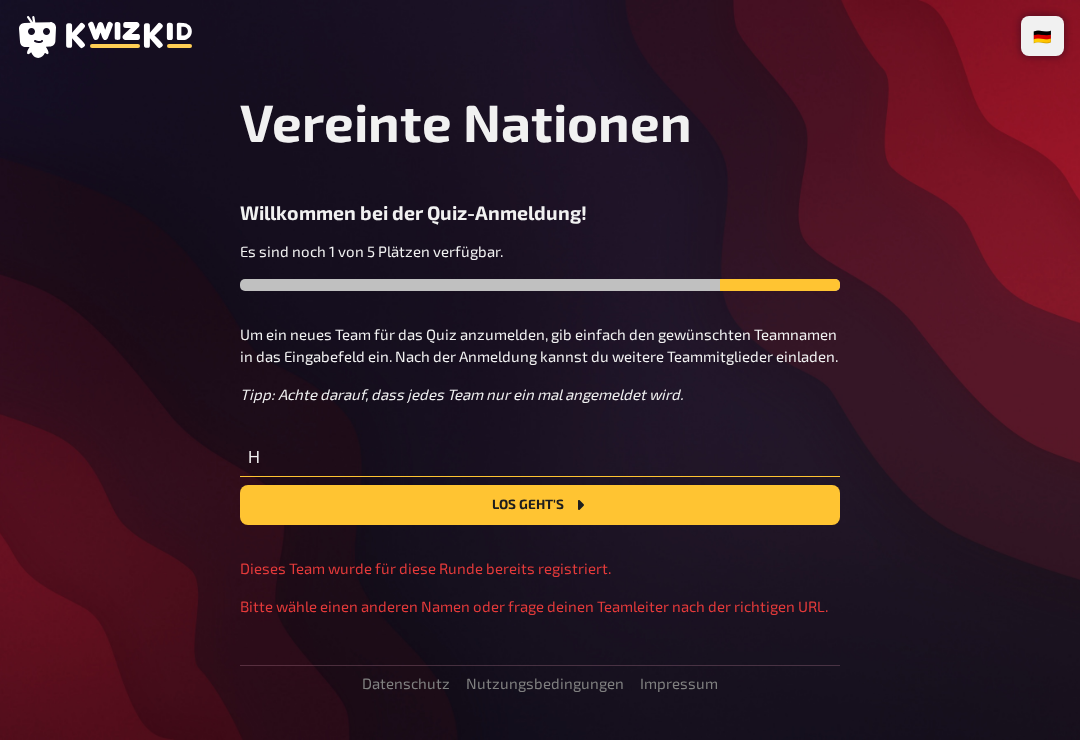 type 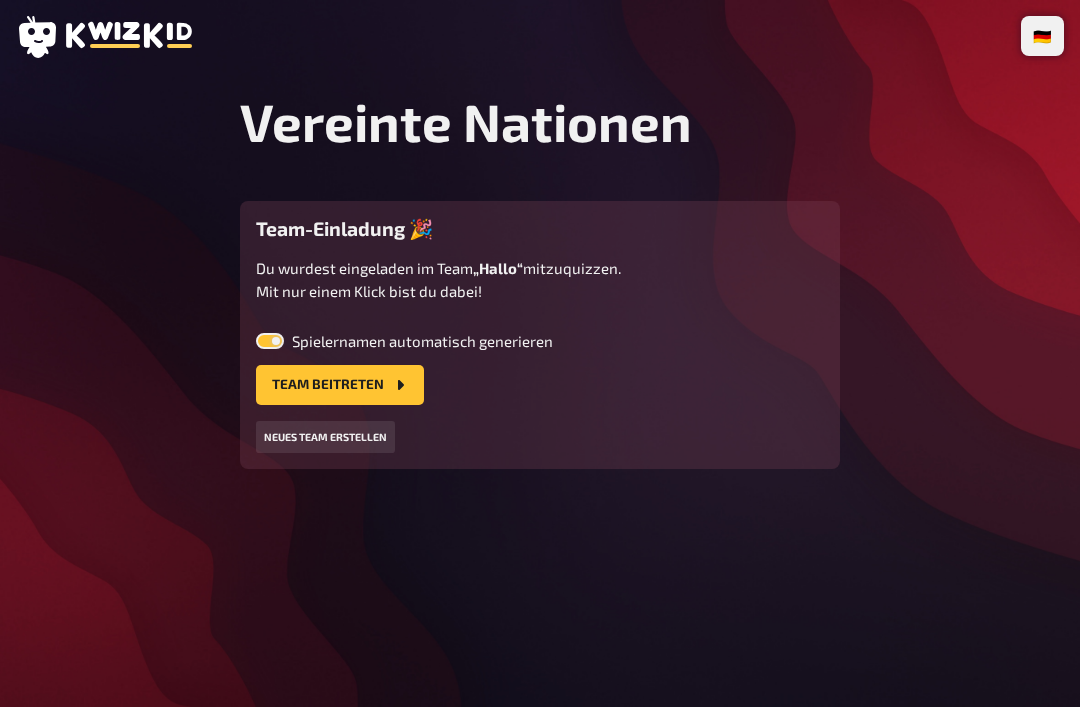 scroll, scrollTop: 0, scrollLeft: 0, axis: both 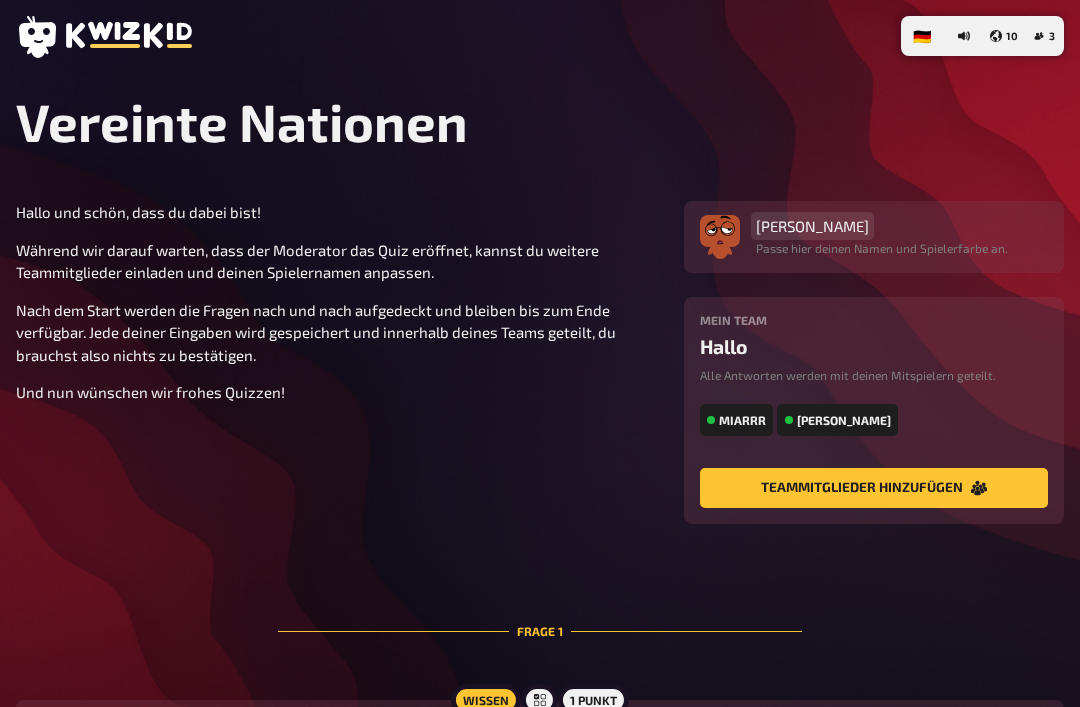 click on "Adam Smith" at bounding box center (812, 226) 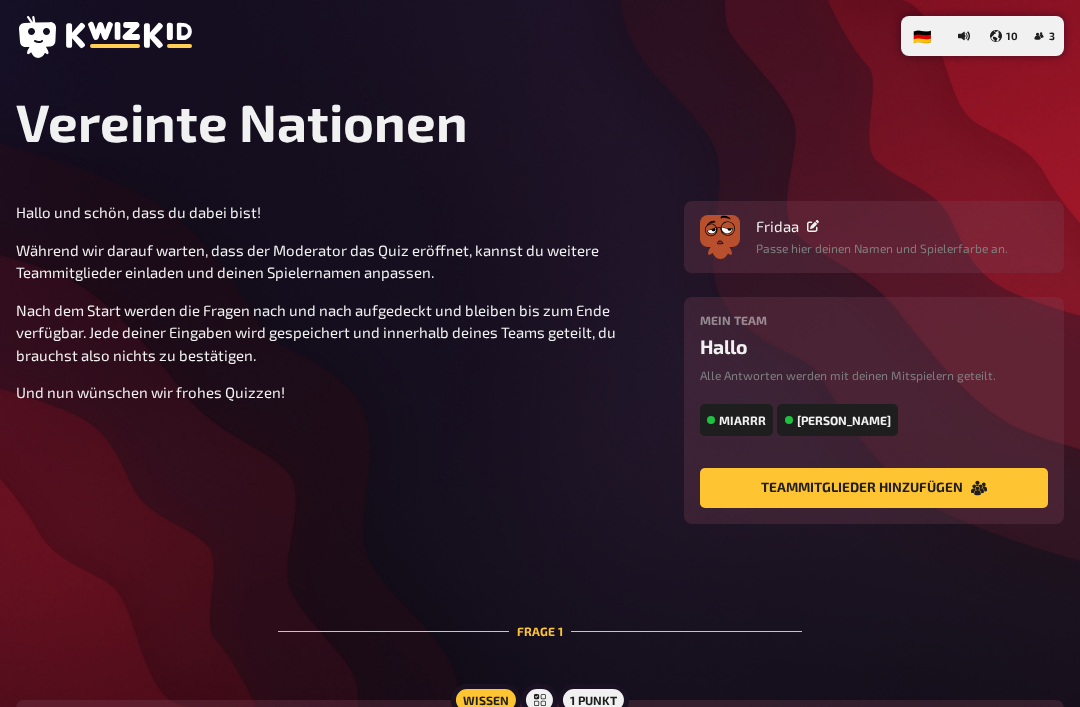 click on "Hallo und schön, dass du dabei bist! Während wir darauf warten, dass der Moderator das Quiz eröffnet, kannst du weitere Teammitglieder einladen und deinen Spielernamen anpassen. Nach dem Start werden die Fragen nach und nach aufgedeckt und bleiben bis zum Ende verfügbar. Jede deiner Eingaben wird gespeichert und innerhalb deines Teams geteilt, du brauchst also nichts zu bestätigen. Und nun wünschen wir frohes Quizzen! Fridaa Passe hier deinen Namen und Spielerfarbe an. Mein Team Hallo Alle Antworten werden mit deinen Mitspielern geteilt. Miarrr Neil deGrasse Tyson Teammitglieder hinzufügen" at bounding box center (540, 362) 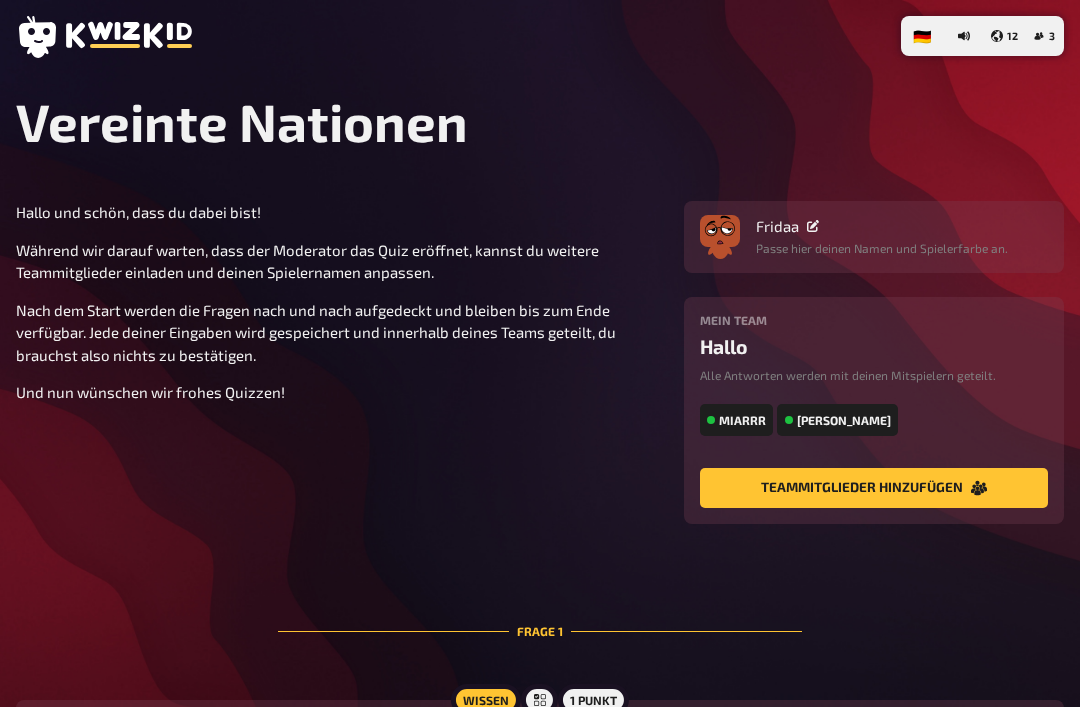click at bounding box center (720, 231) 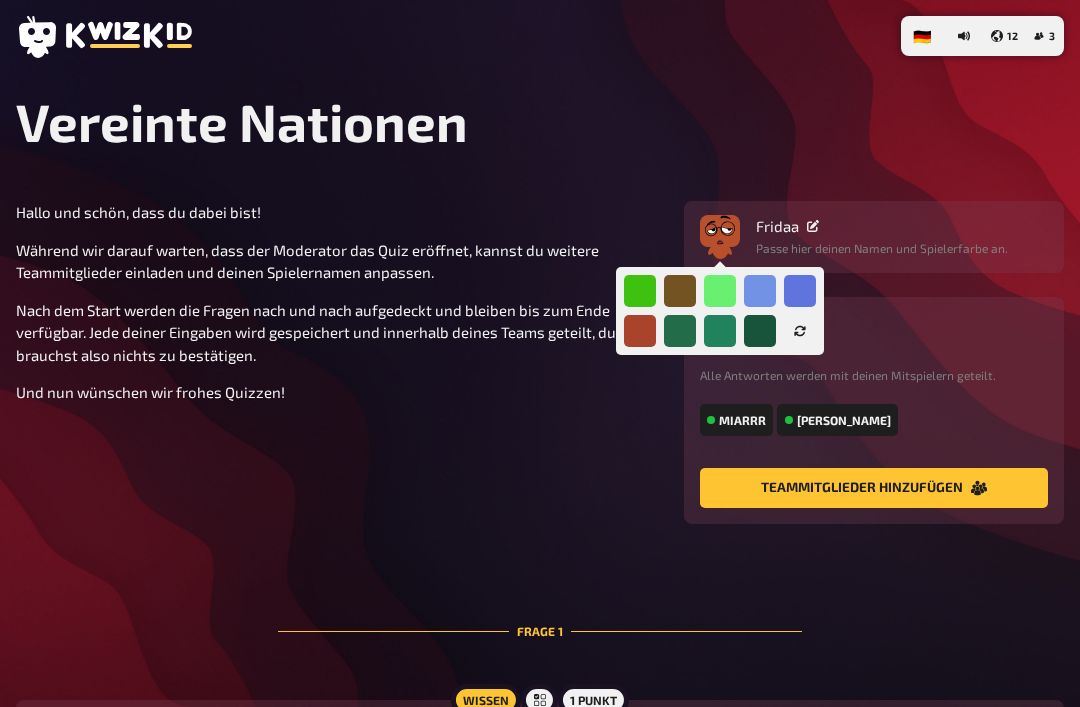 click at bounding box center [720, 291] 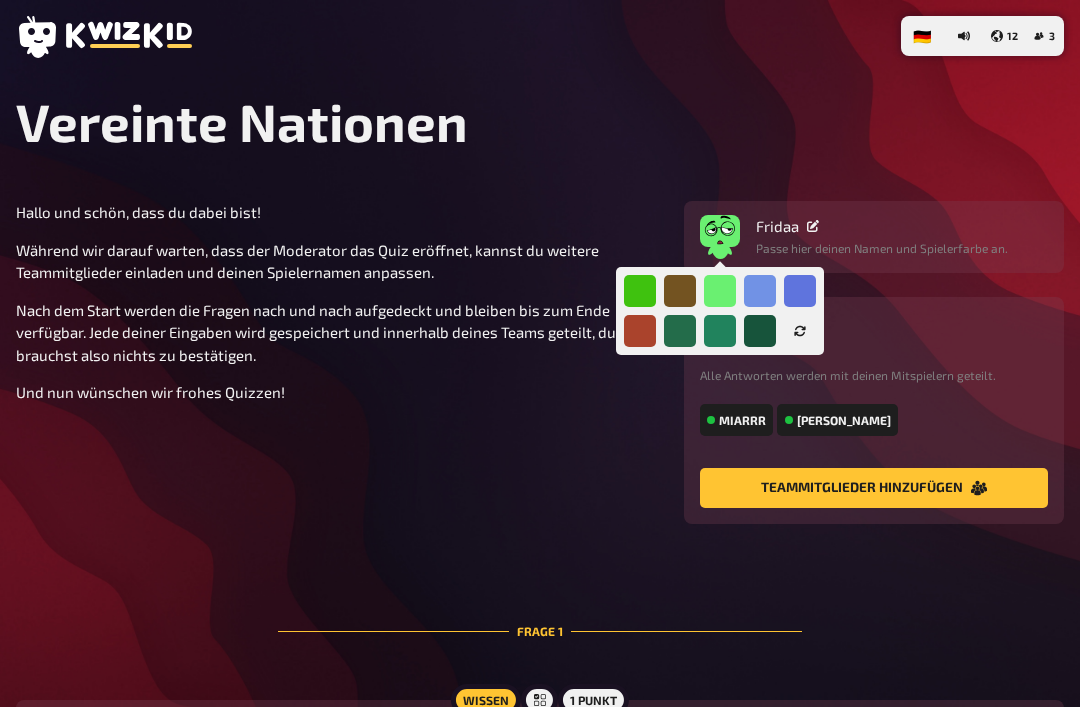 click on "Vereinte Nationen Hallo und schön, dass du dabei bist! Während wir darauf warten, dass der Moderator das Quiz eröffnet, kannst du weitere Teammitglieder einladen und deinen Spielernamen anpassen. Nach dem Start werden die Fragen nach und nach aufgedeckt und bleiben bis zum Ende verfügbar. Jede deiner Eingaben wird gespeichert und innerhalb deines Teams geteilt, du brauchst also nichts zu bestätigen. Und nun wünschen wir frohes Quizzen! Fridaa Passe hier deinen Namen und Spielerfarbe an. Mein Team Hallo Alle Antworten werden mit deinen Mitspielern geteilt. Miarrr Mike Tyson Teammitglieder hinzufügen Frage   1 Wissen 1 Punkt Wo ist der Hauptsitz des Generalsekretariats? Berlin Madrid London New York" at bounding box center (540, 557) 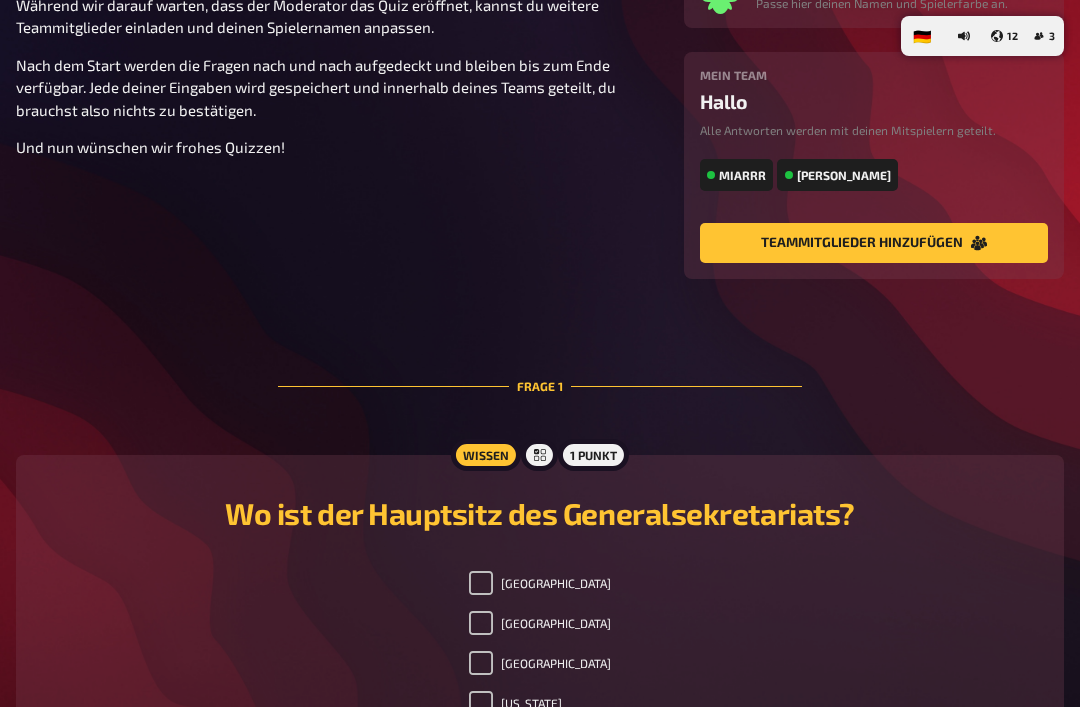 scroll, scrollTop: 355, scrollLeft: 0, axis: vertical 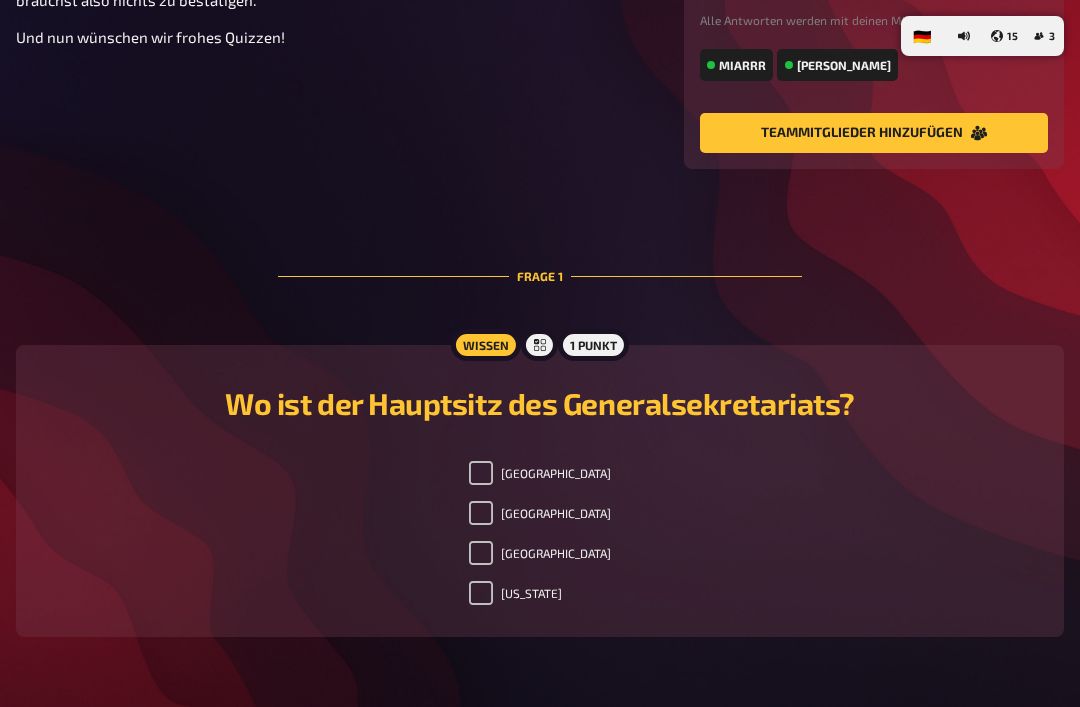 click on "New York" at bounding box center [515, 593] 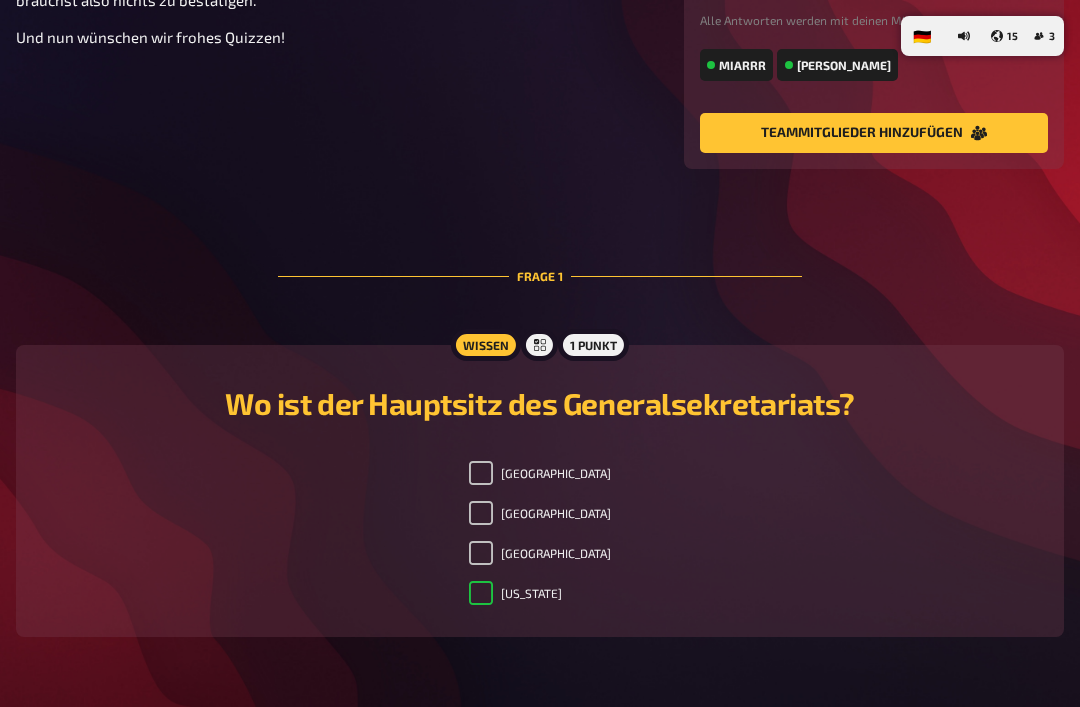 checkbox on "true" 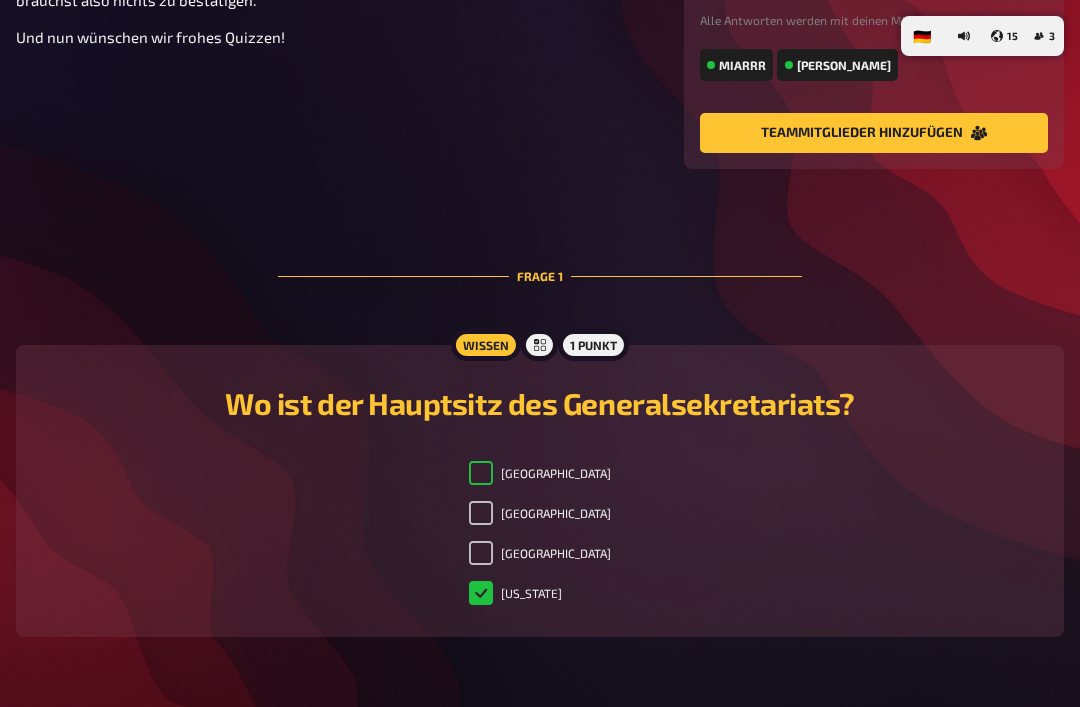 checkbox on "true" 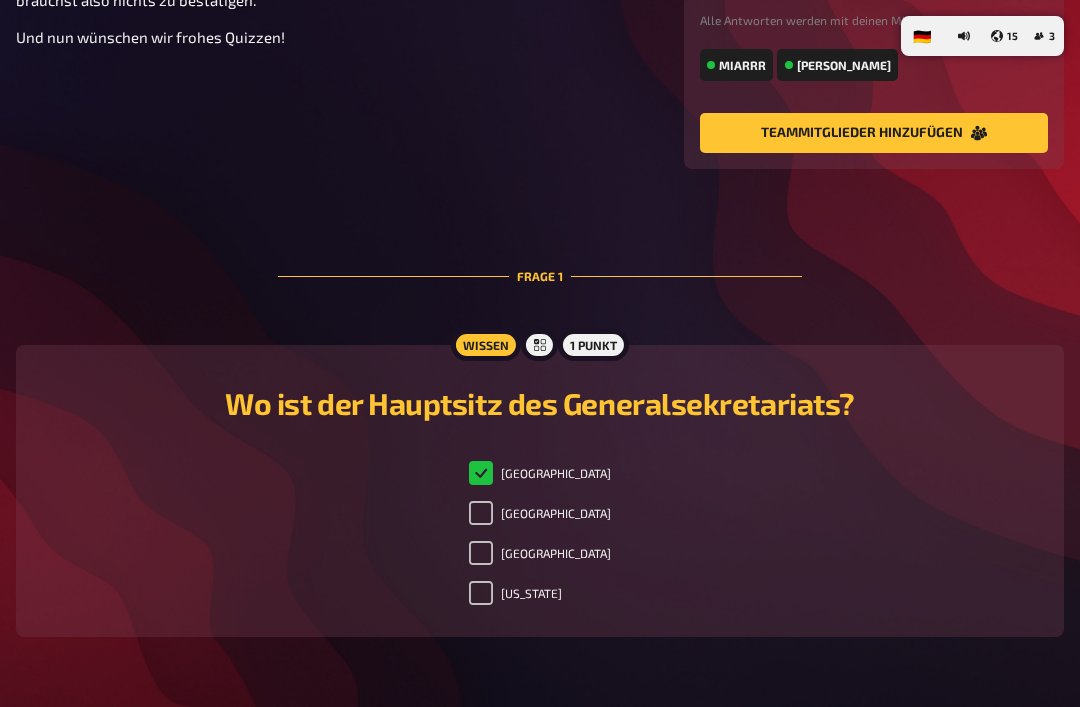 checkbox on "false" 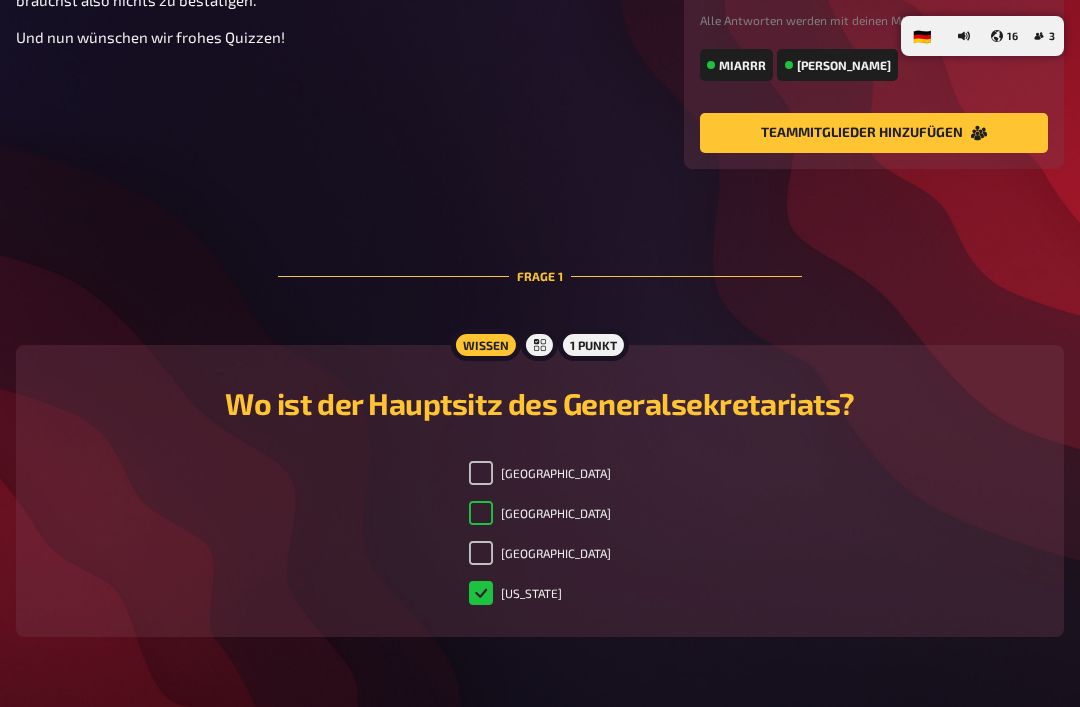 checkbox on "true" 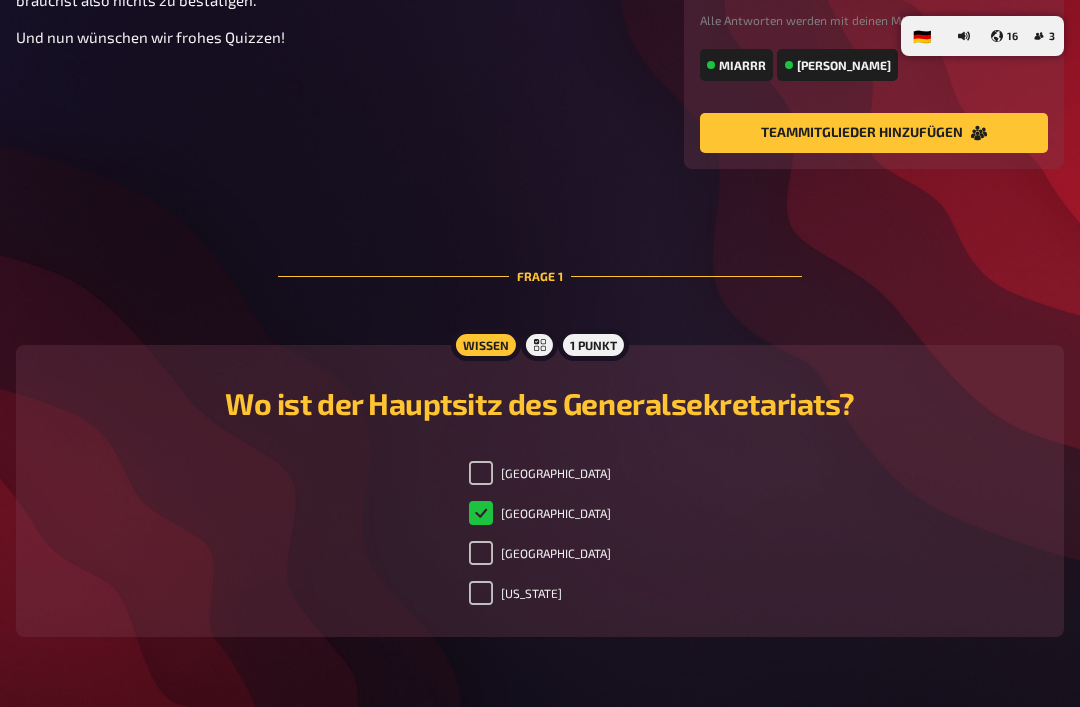 checkbox on "false" 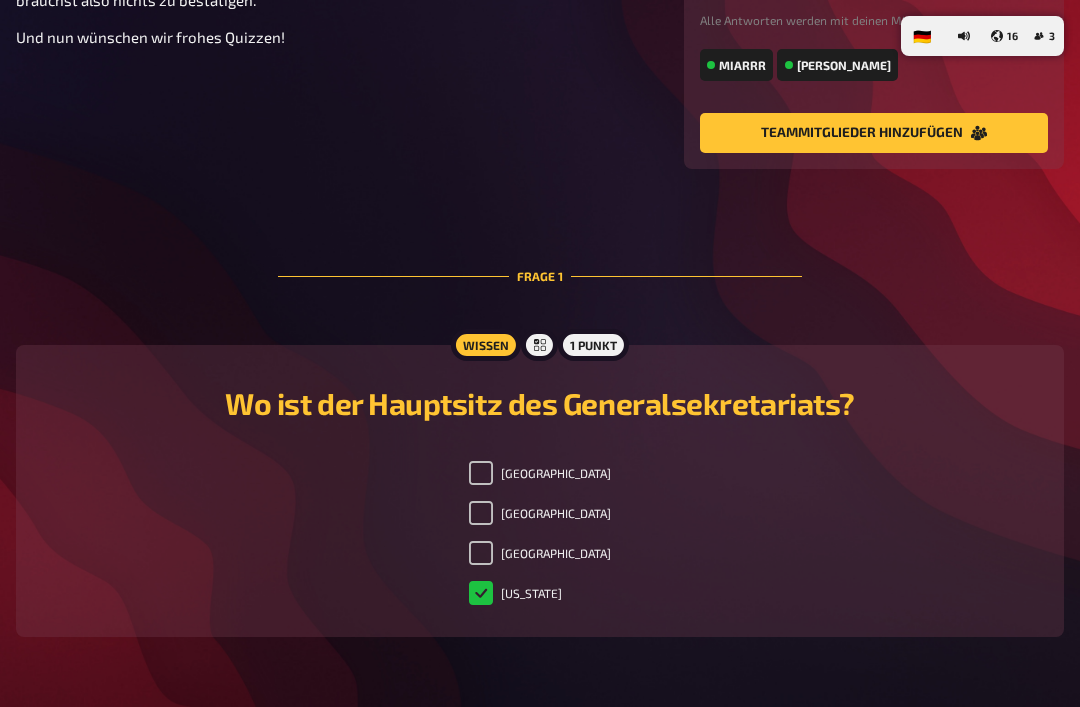 click on "New York" at bounding box center [515, 593] 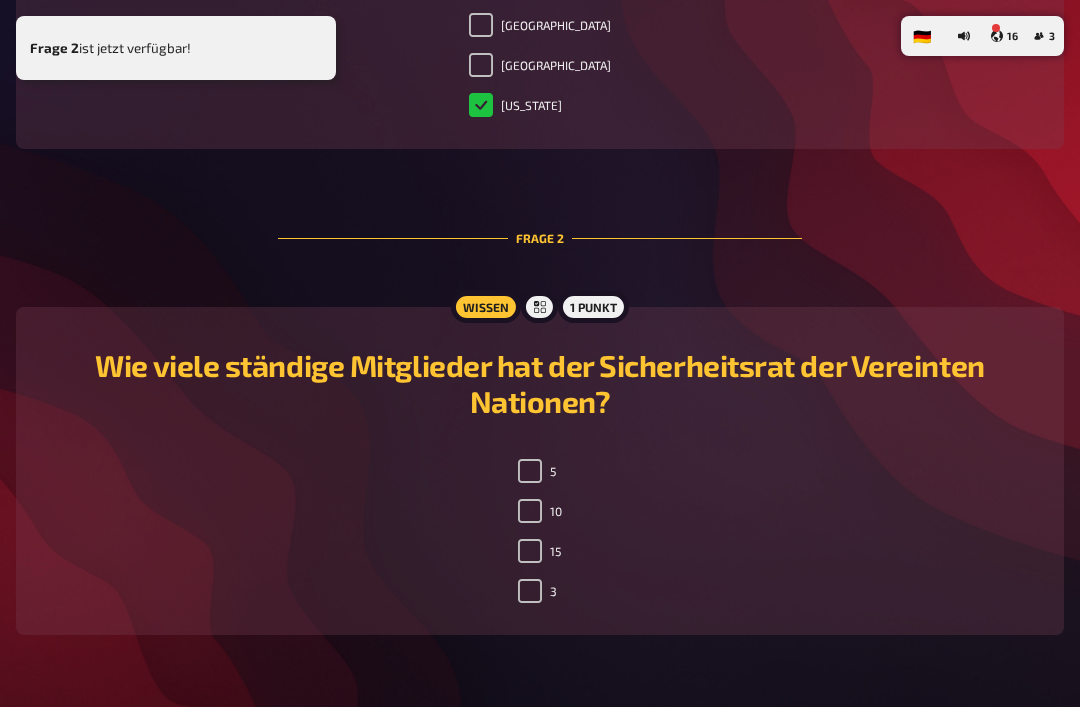 scroll, scrollTop: 844, scrollLeft: 0, axis: vertical 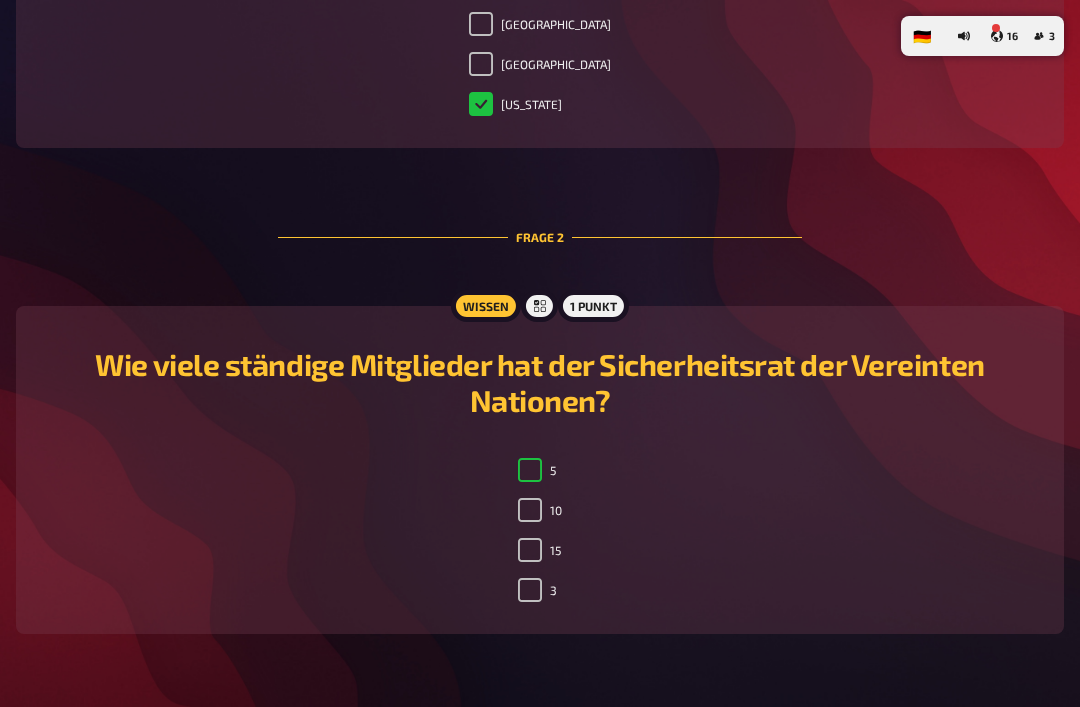 checkbox on "true" 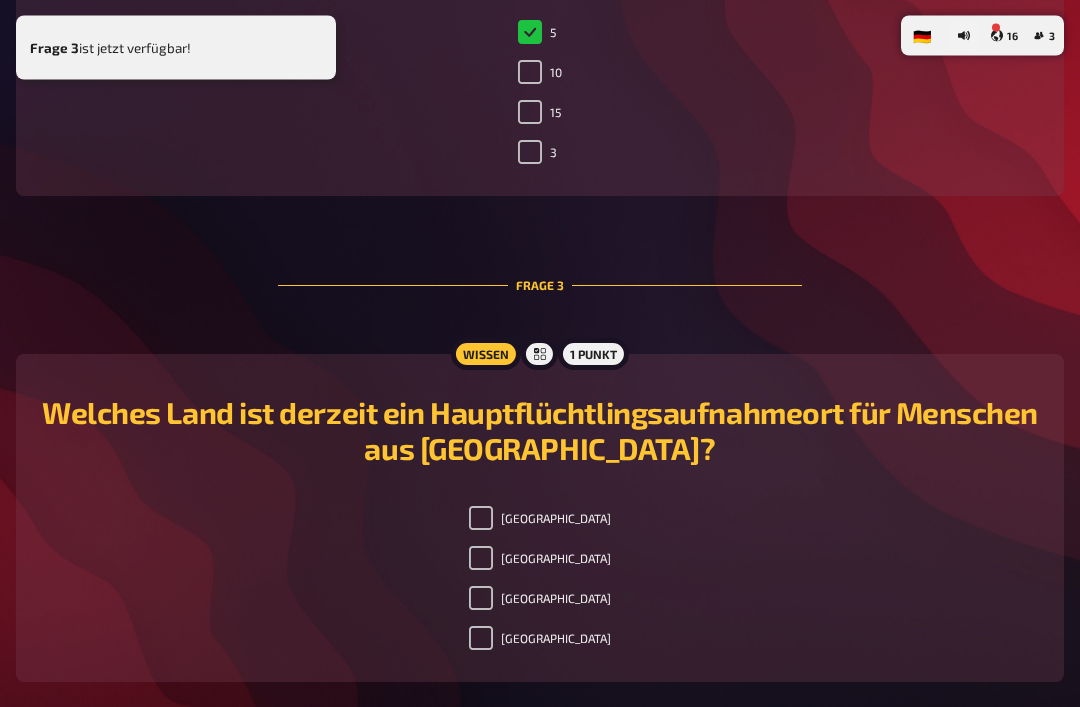 scroll, scrollTop: 1289, scrollLeft: 0, axis: vertical 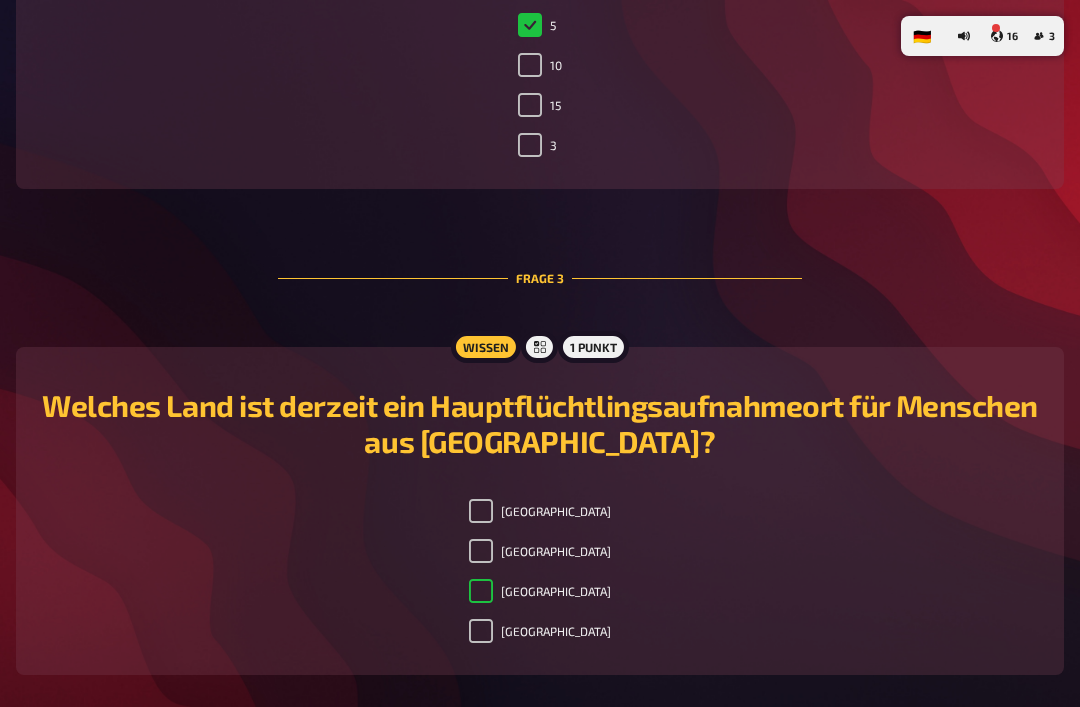 checkbox on "true" 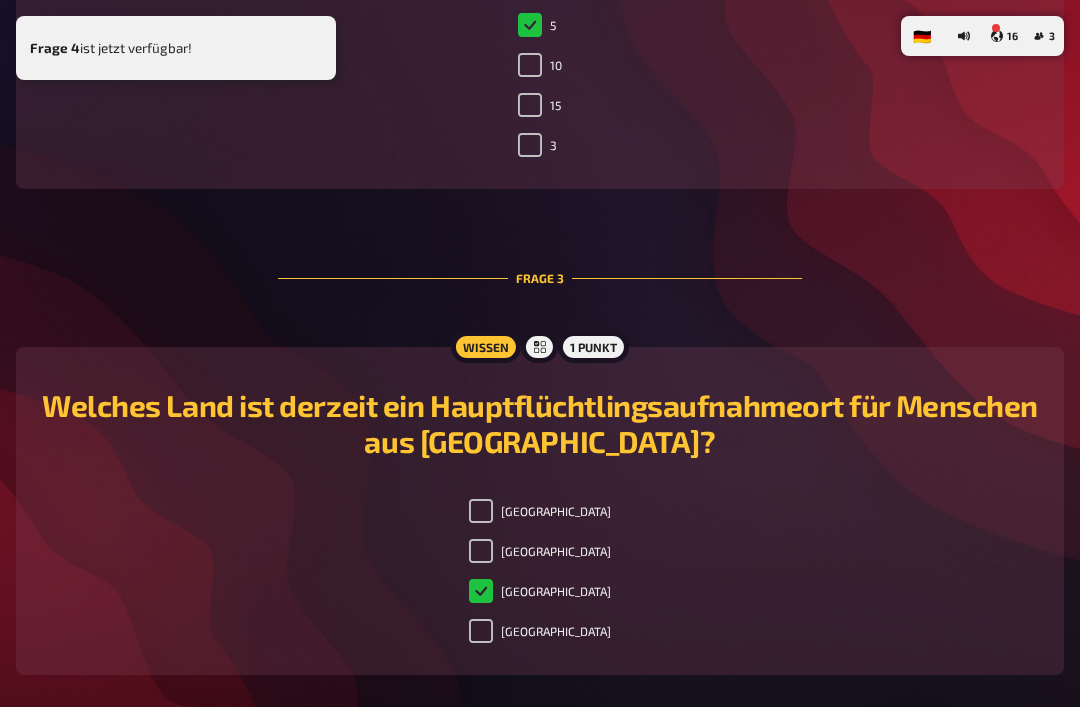 click on "USA" at bounding box center (481, 511) 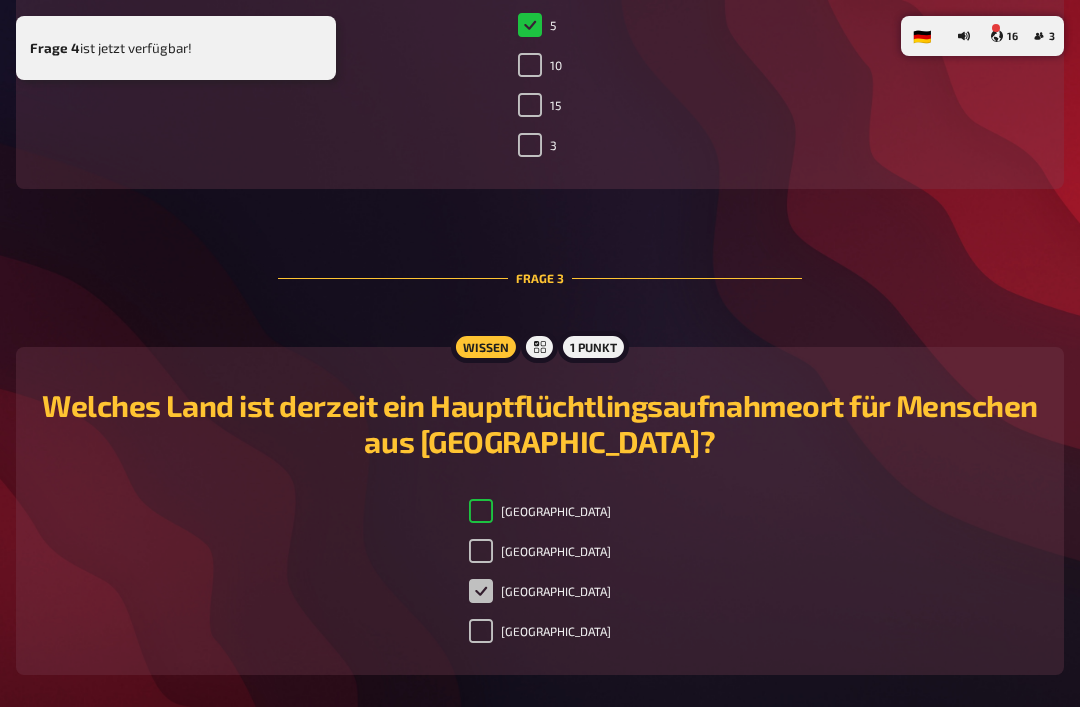 checkbox on "true" 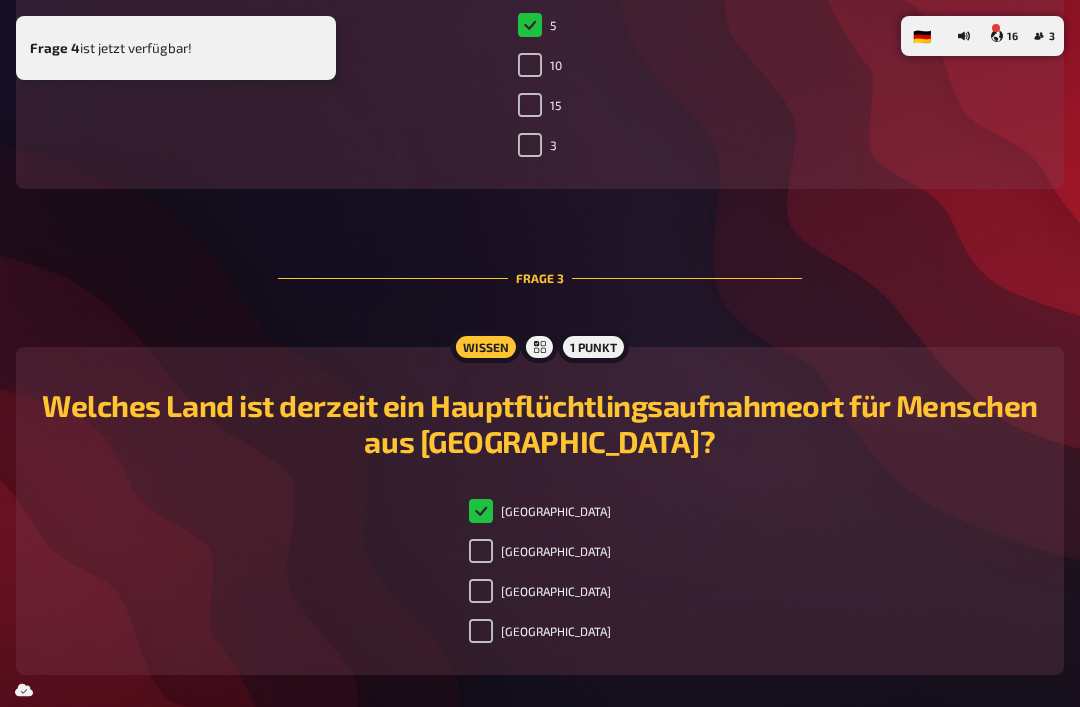 click on "Brasilien" at bounding box center [481, 591] 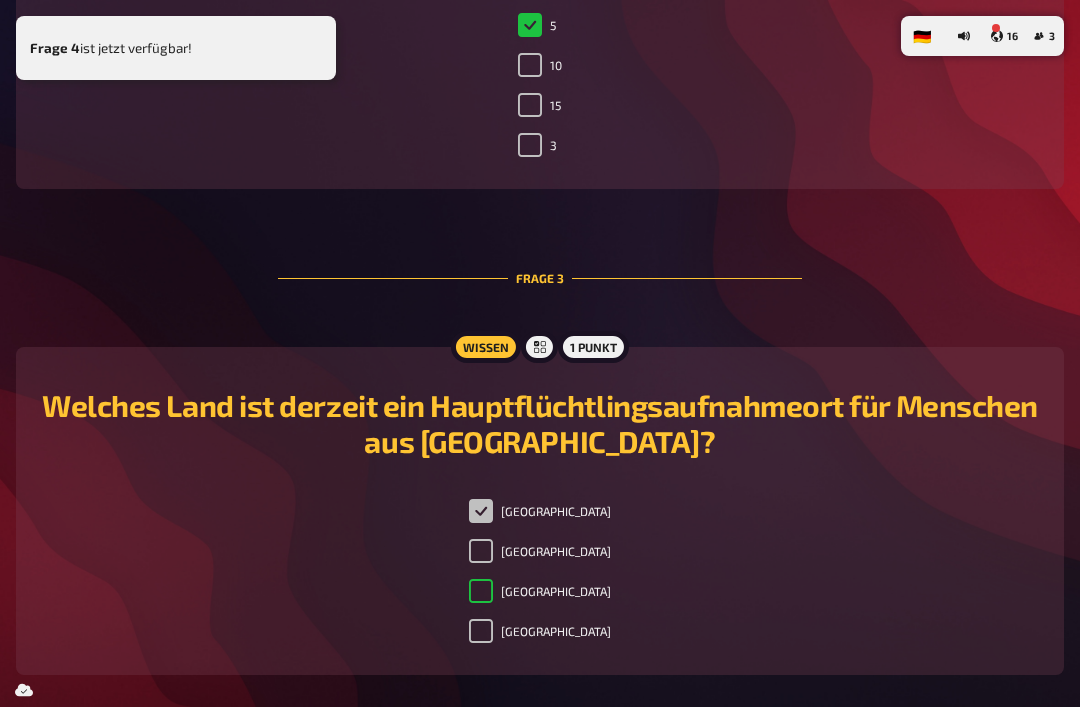 checkbox on "true" 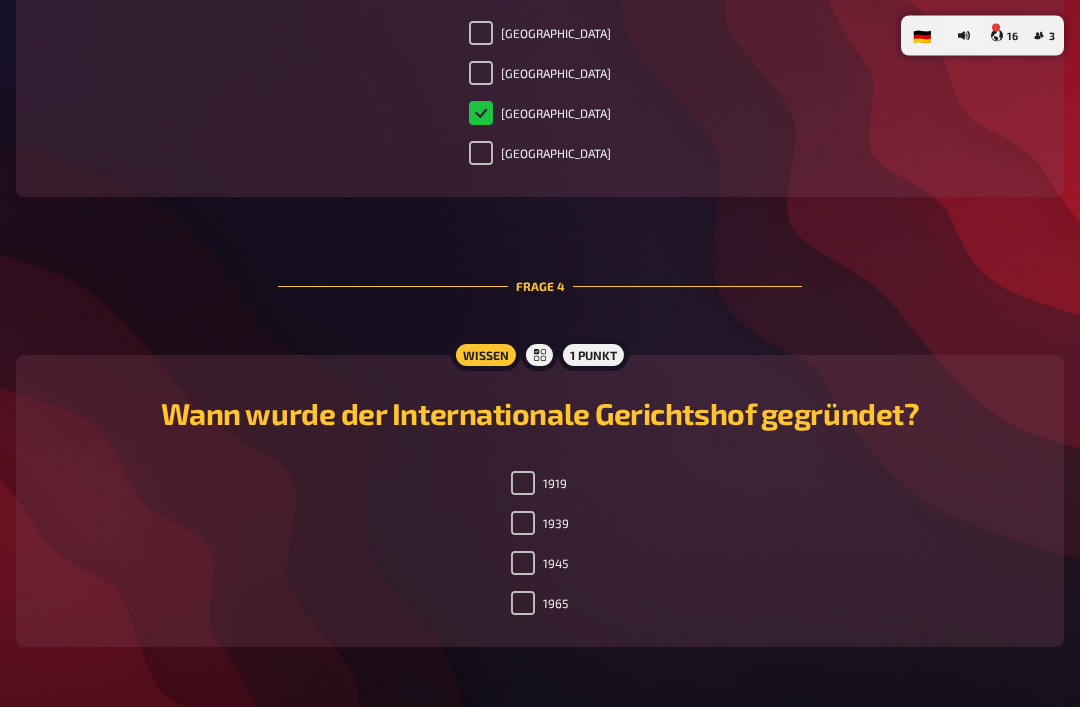 scroll, scrollTop: 1772, scrollLeft: 0, axis: vertical 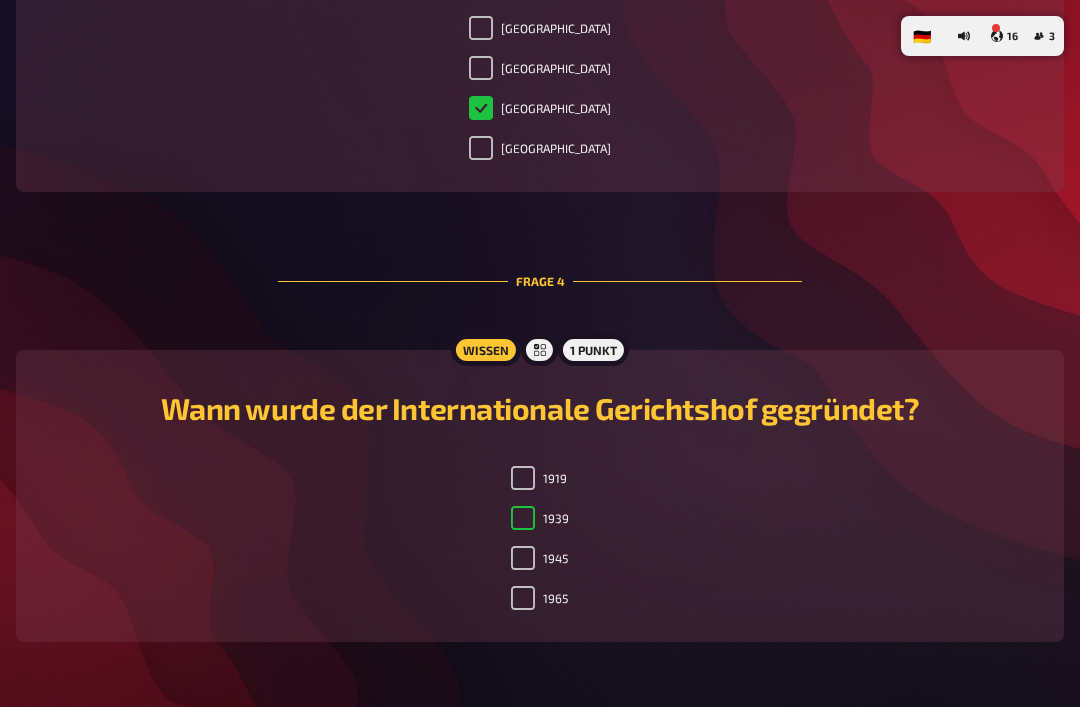 checkbox on "true" 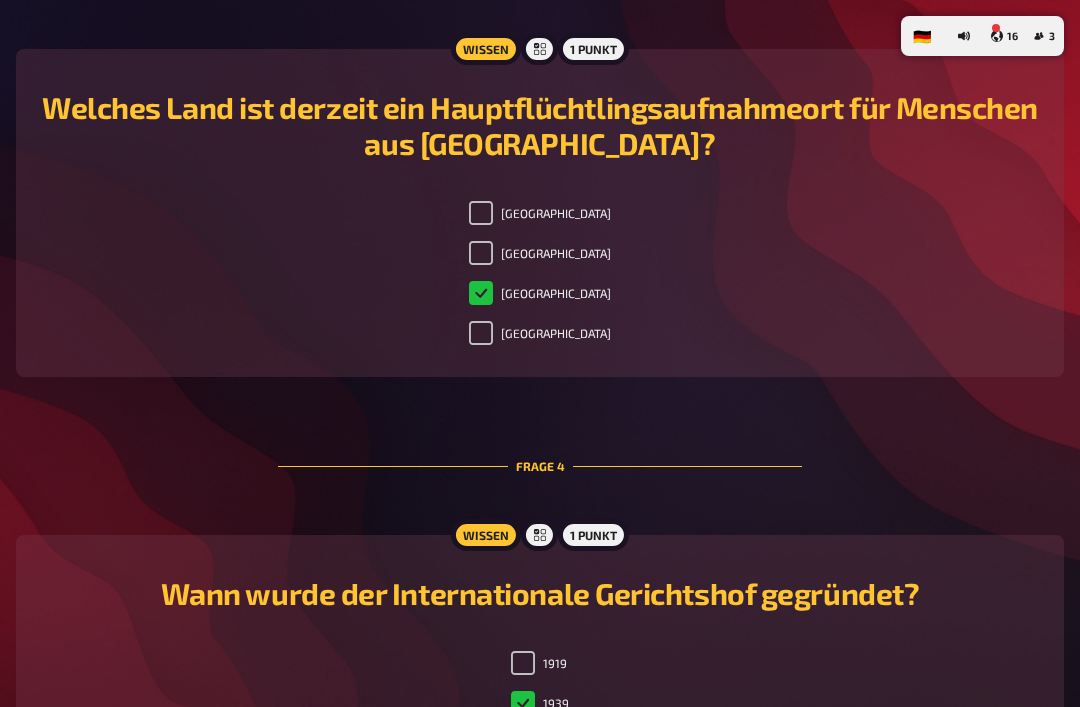 scroll, scrollTop: 1586, scrollLeft: 0, axis: vertical 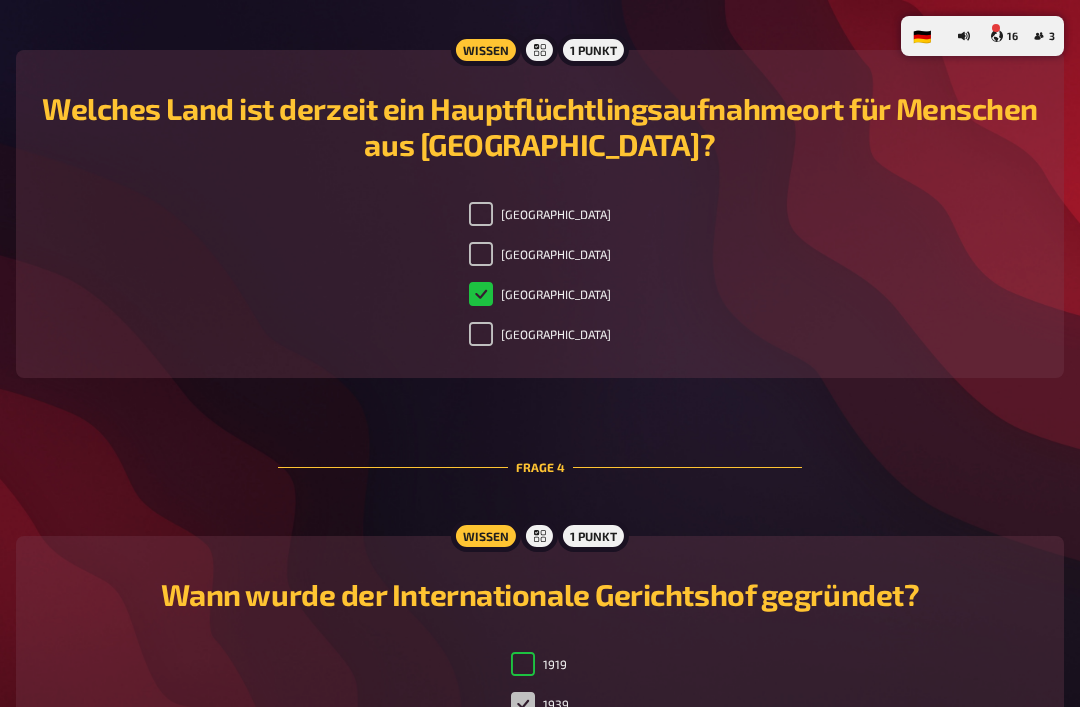 checkbox on "true" 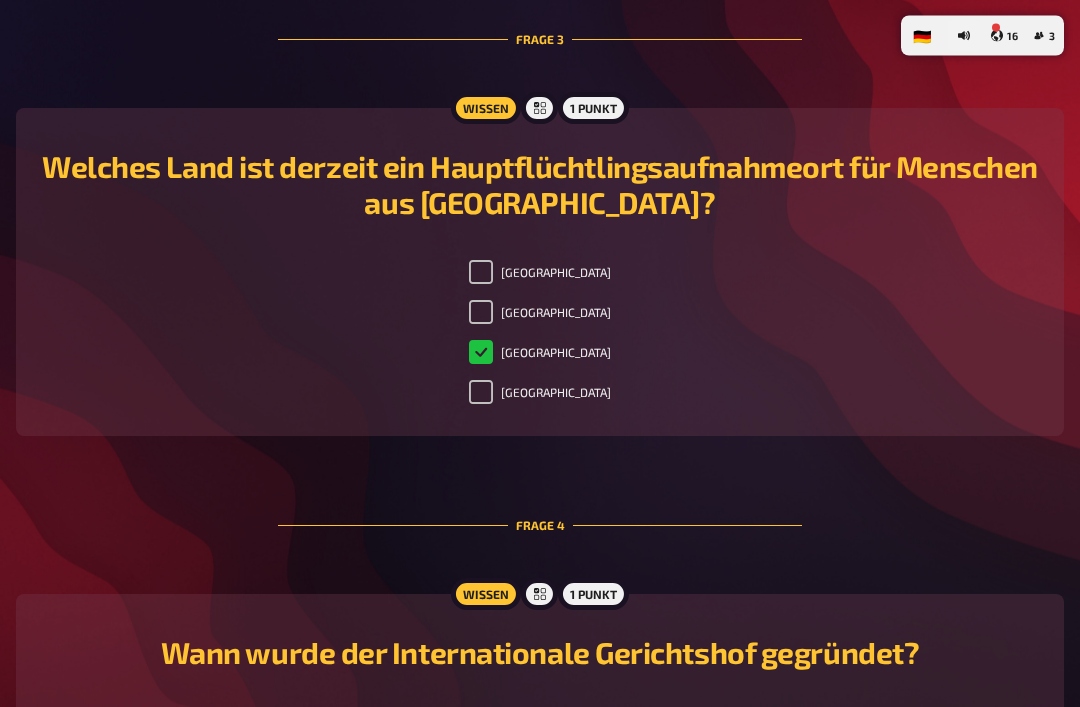 scroll, scrollTop: 1523, scrollLeft: 0, axis: vertical 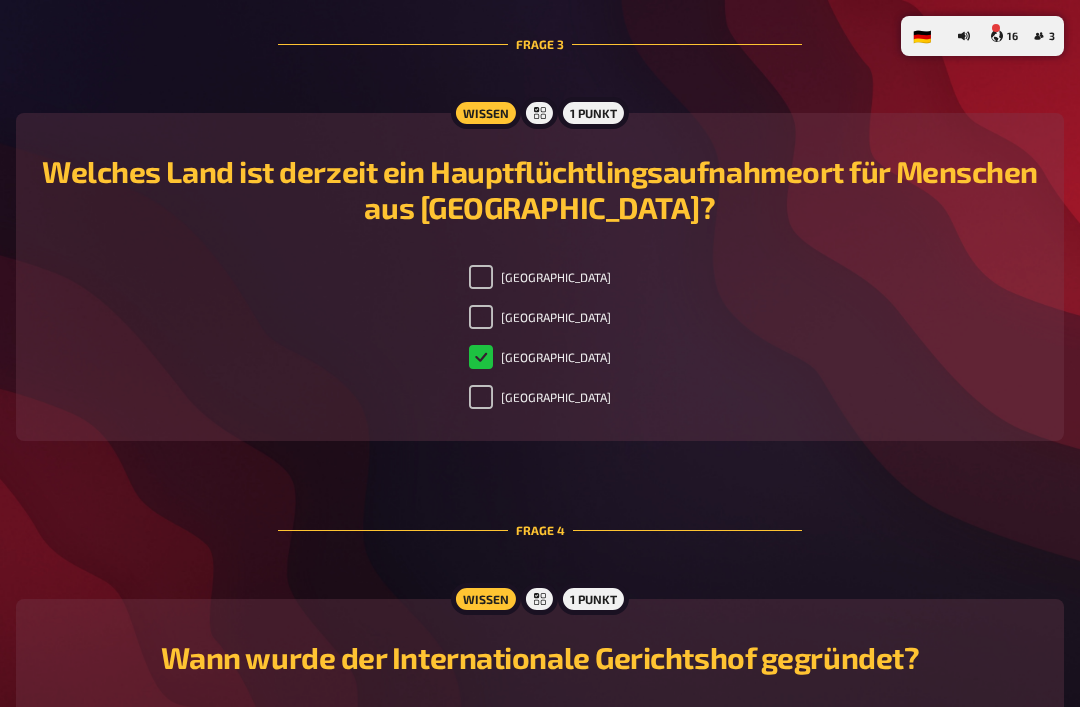 click on "Türkei" at bounding box center [540, 317] 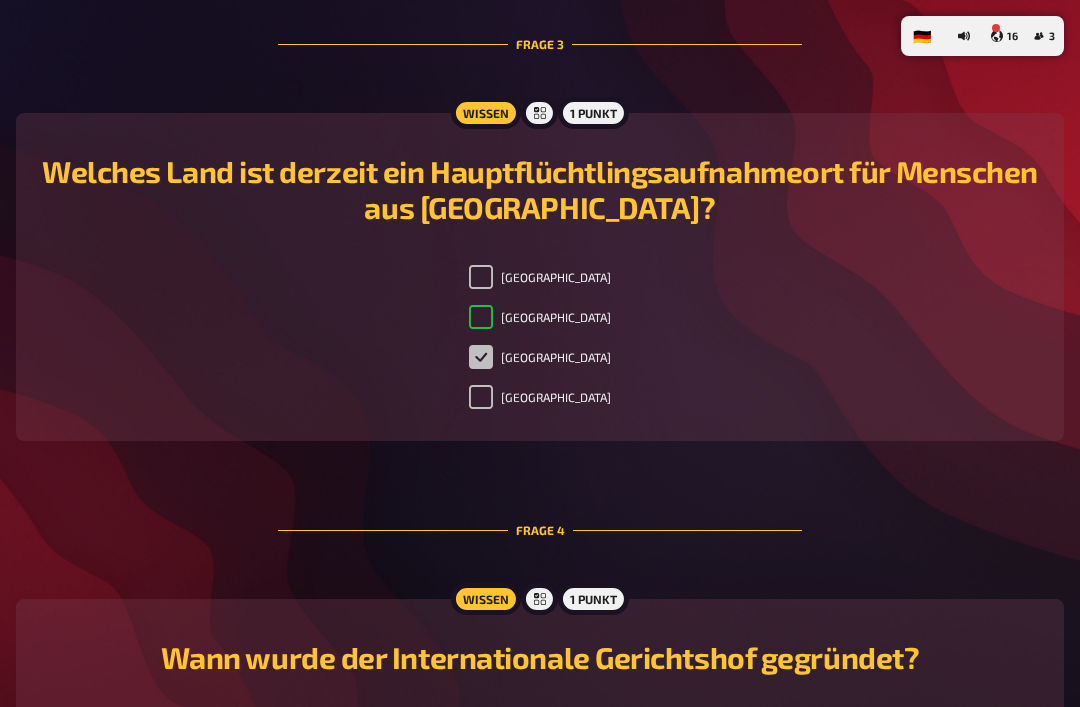 checkbox on "true" 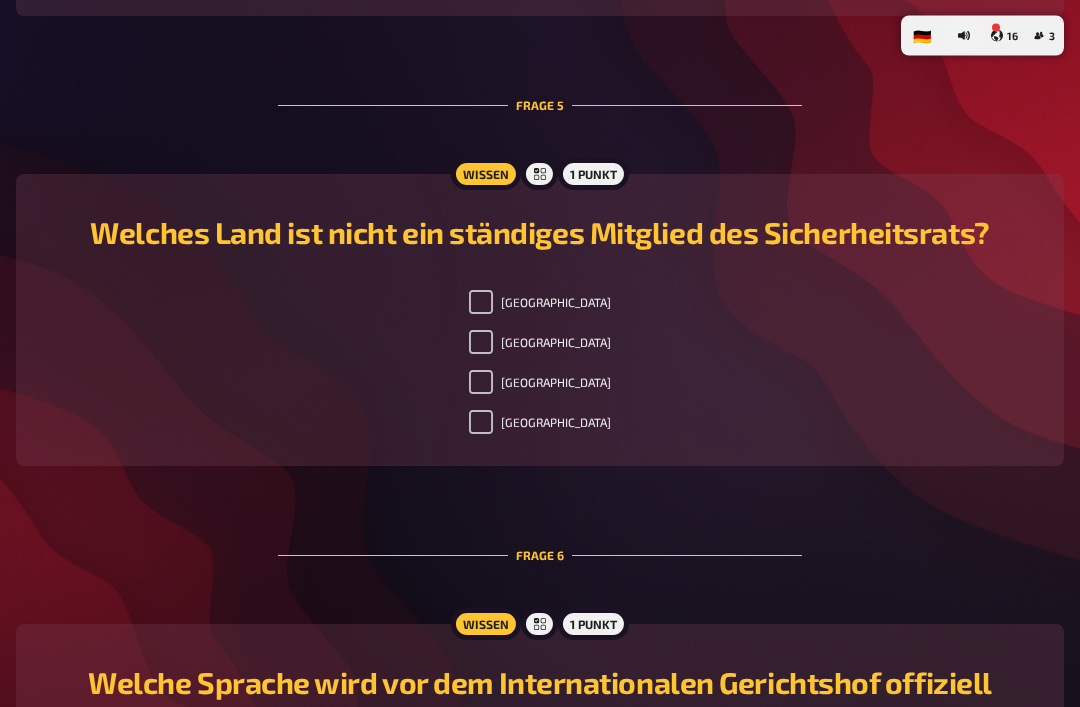 scroll, scrollTop: 2399, scrollLeft: 0, axis: vertical 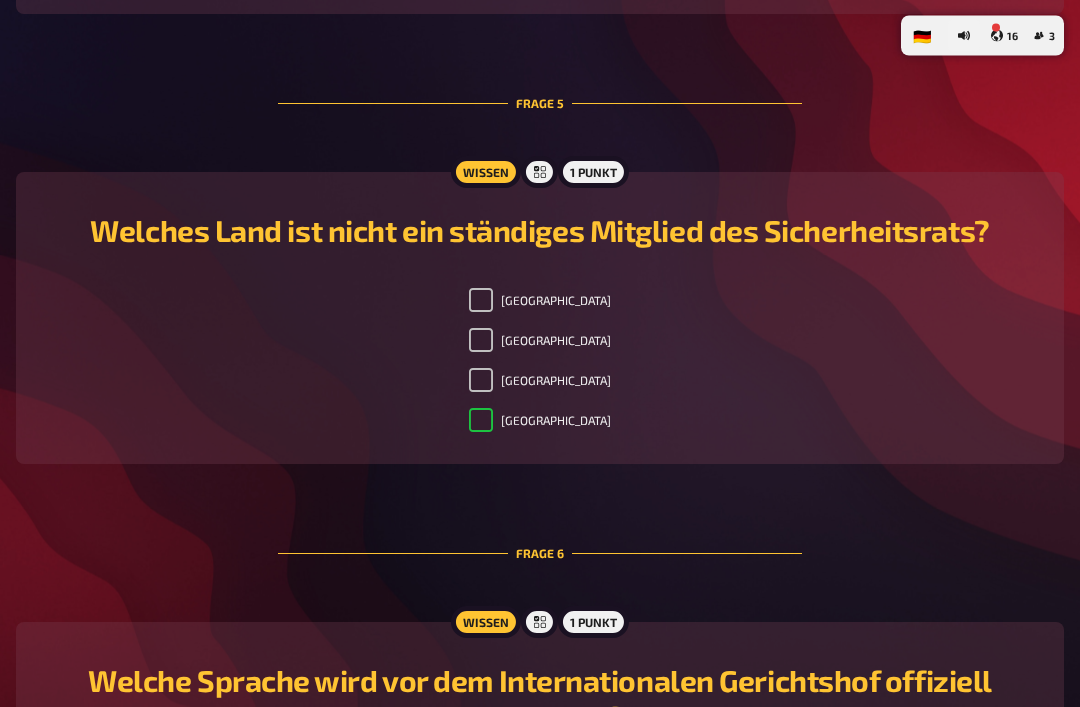 checkbox on "true" 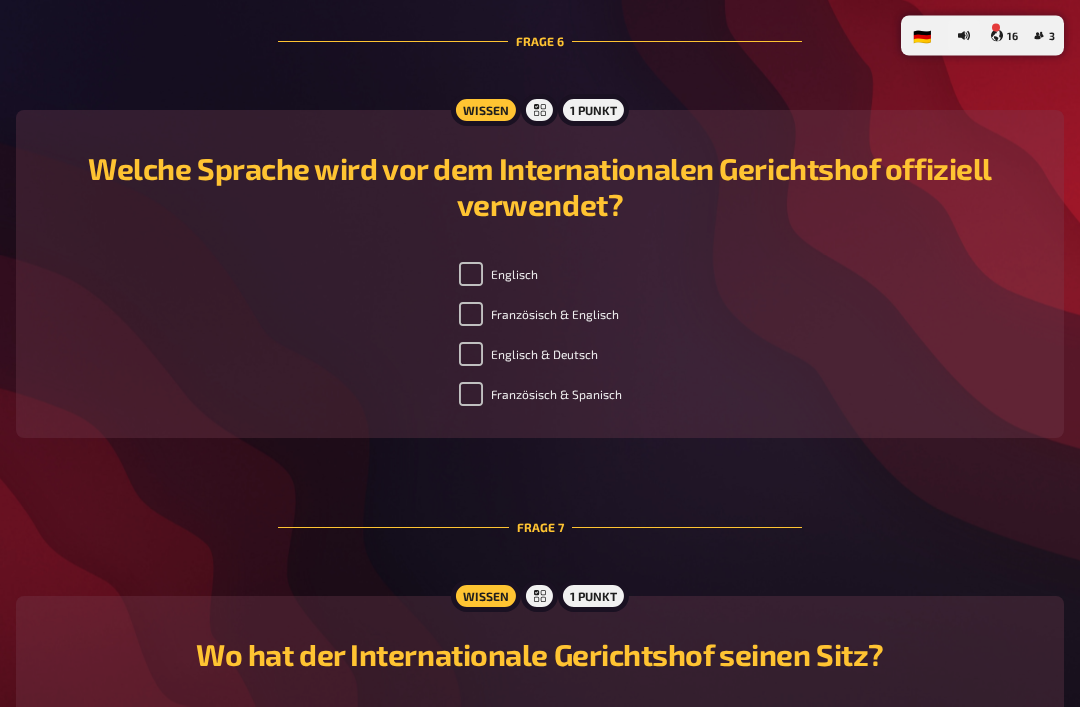 scroll, scrollTop: 2911, scrollLeft: 0, axis: vertical 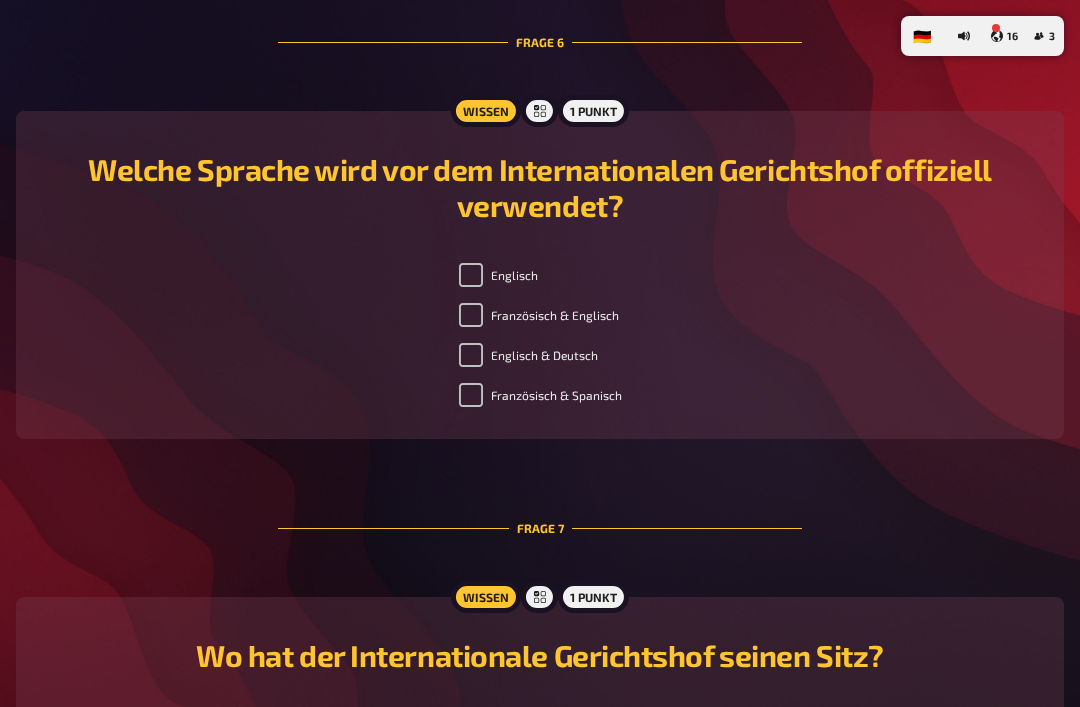 click on "Französisch & Englisch" at bounding box center [471, 315] 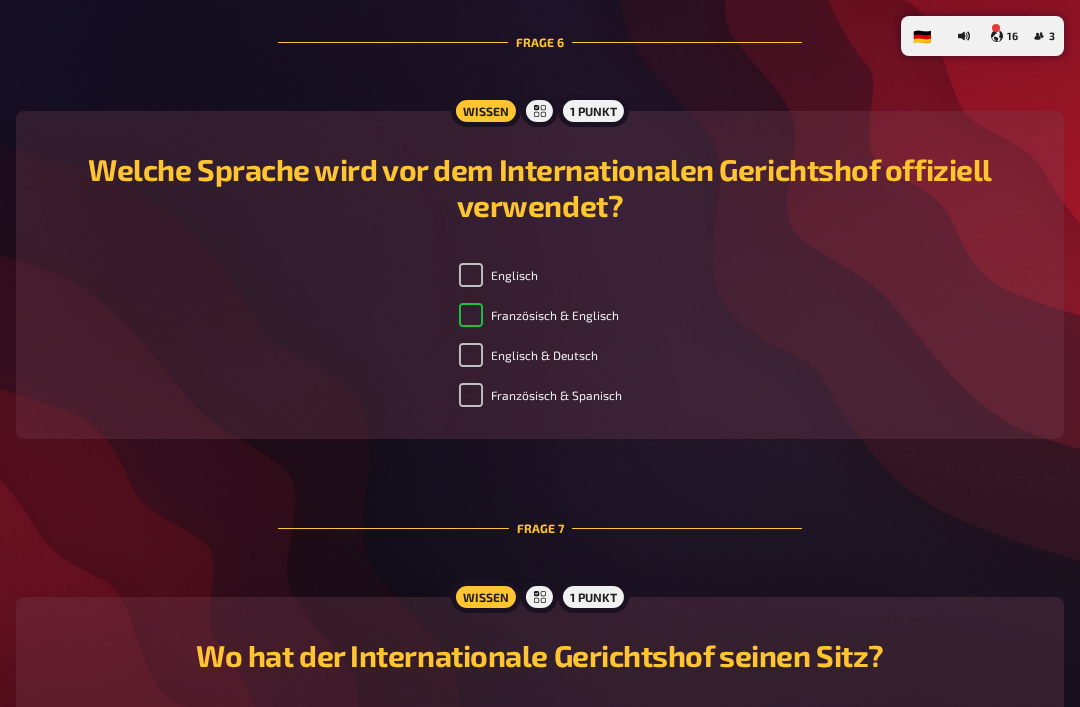 checkbox on "true" 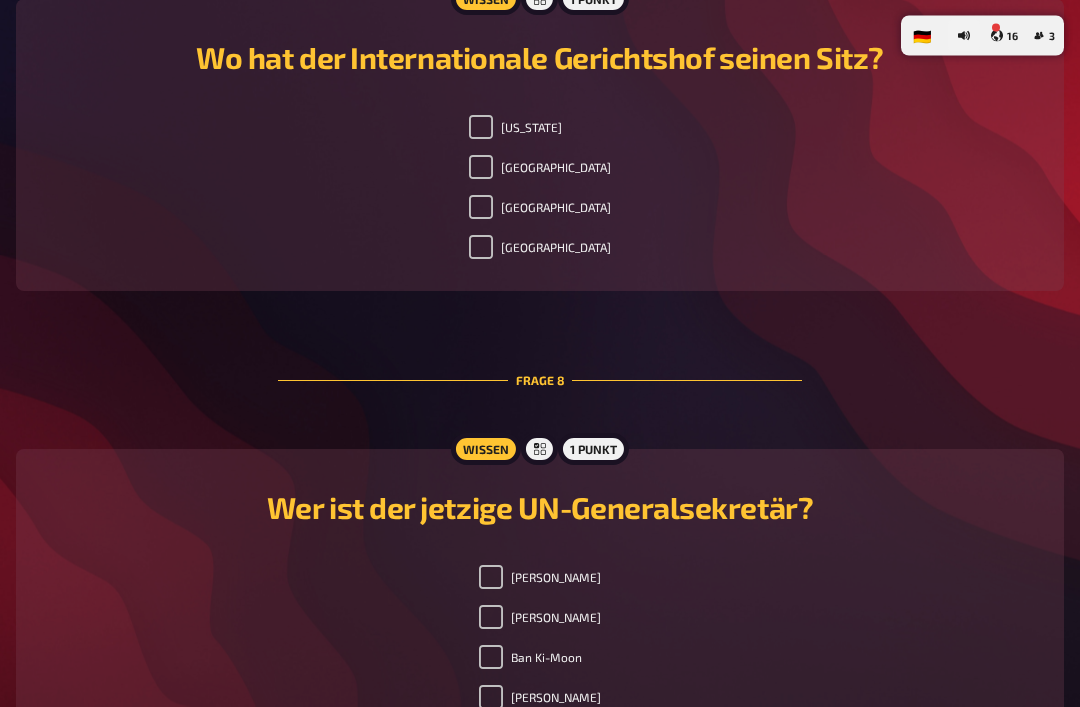 scroll, scrollTop: 3509, scrollLeft: 0, axis: vertical 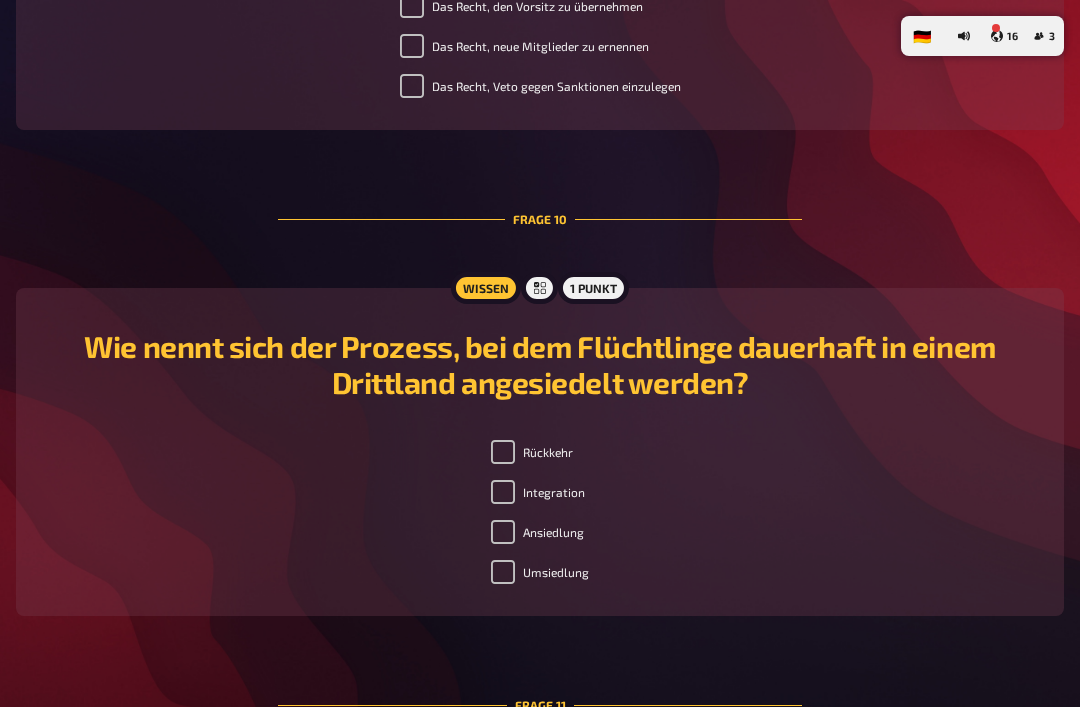checkbox on "true" 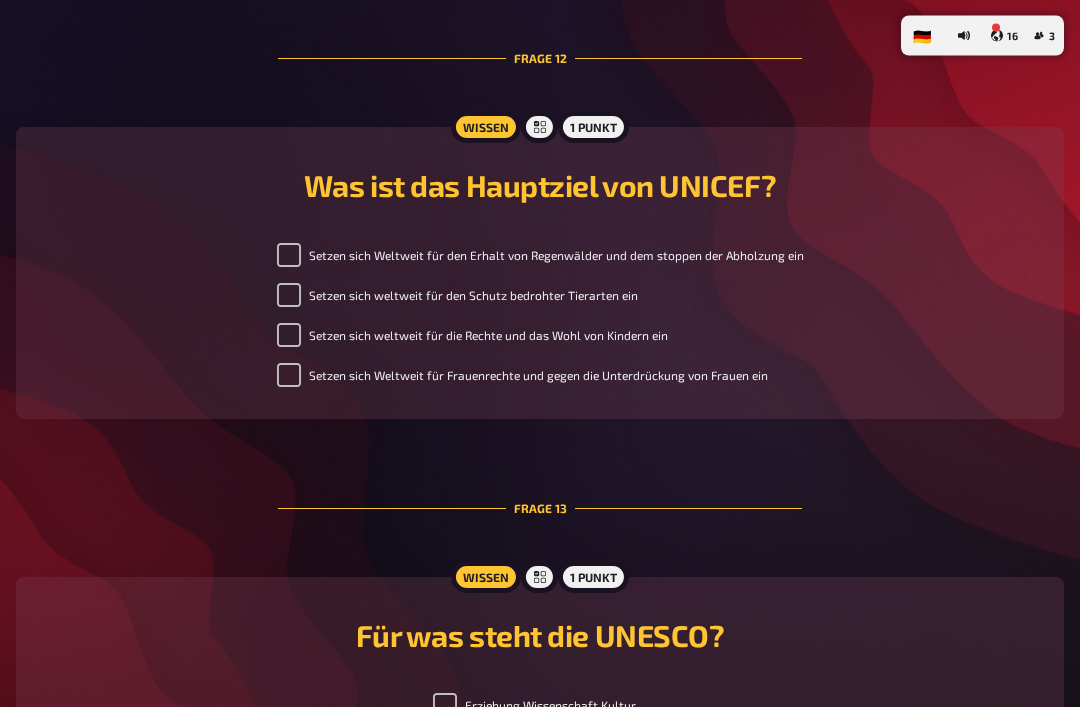scroll, scrollTop: 5703, scrollLeft: 0, axis: vertical 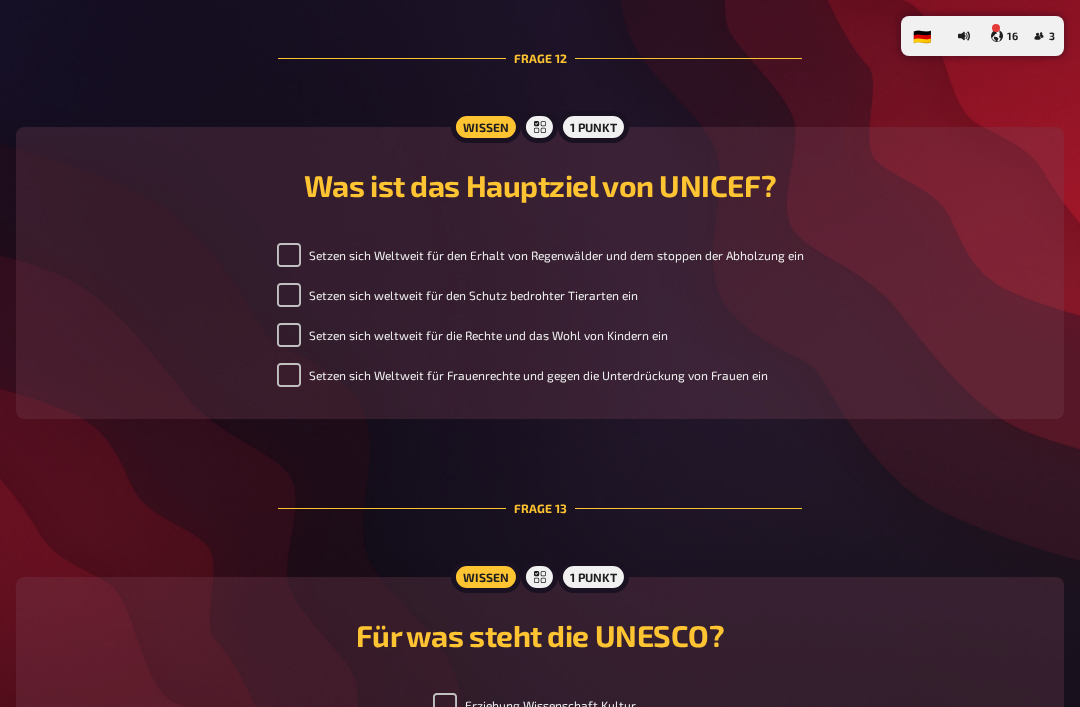 checkbox on "true" 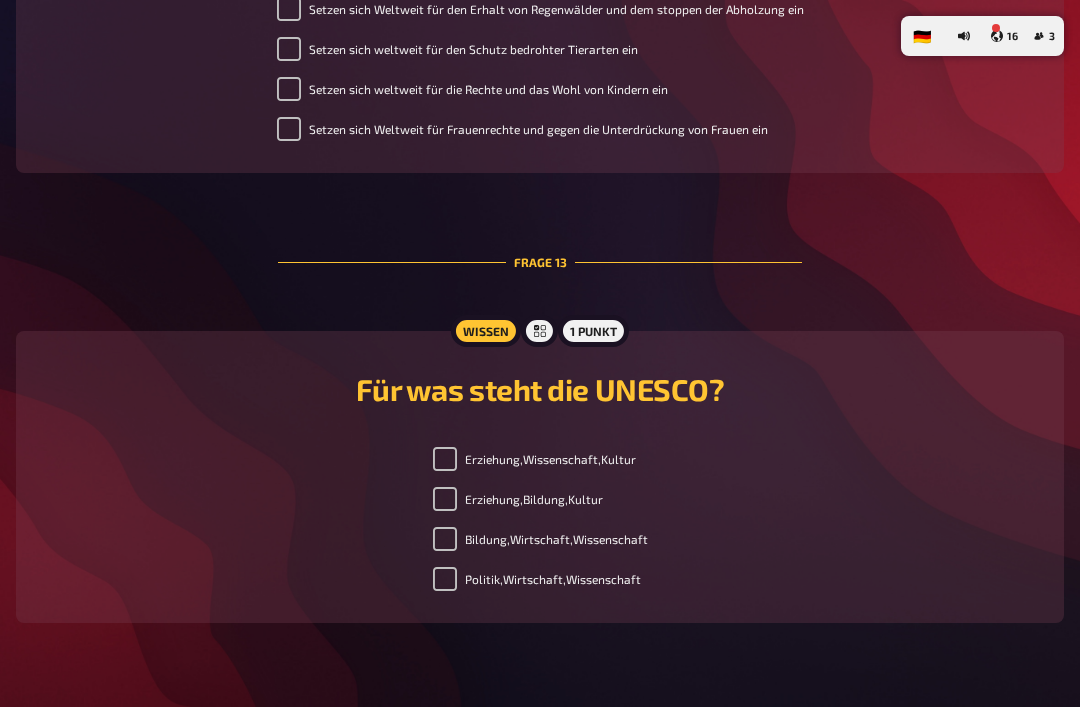 scroll, scrollTop: 5958, scrollLeft: 0, axis: vertical 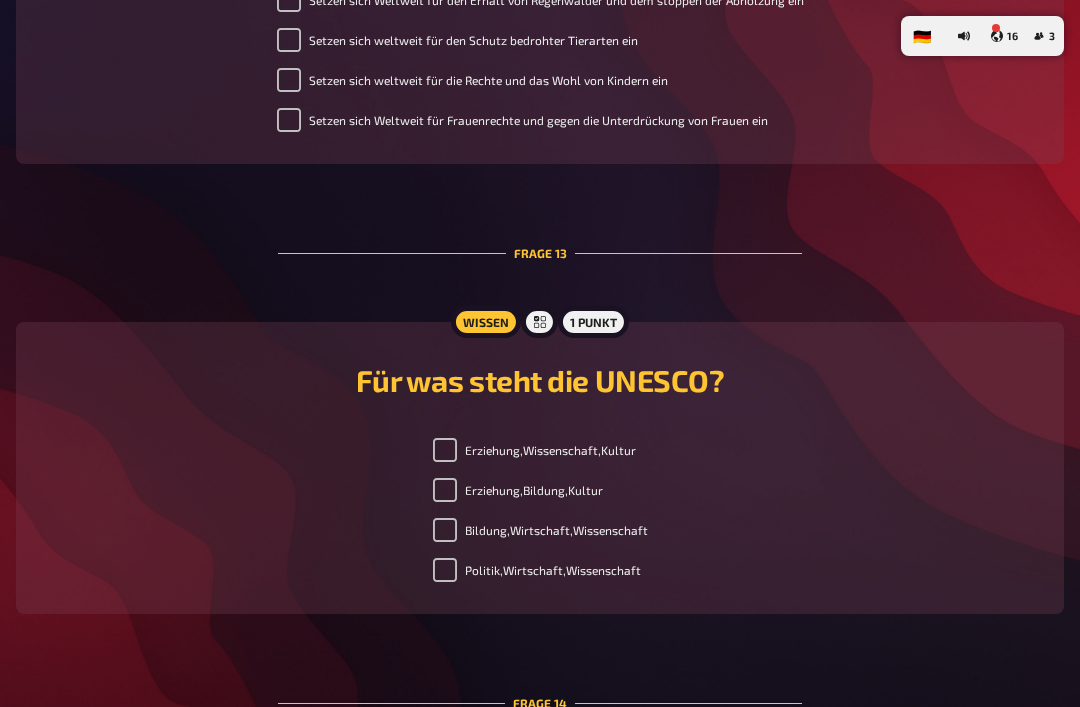 click on "Erziehung,Wissenschaft,Kultur" at bounding box center (534, 450) 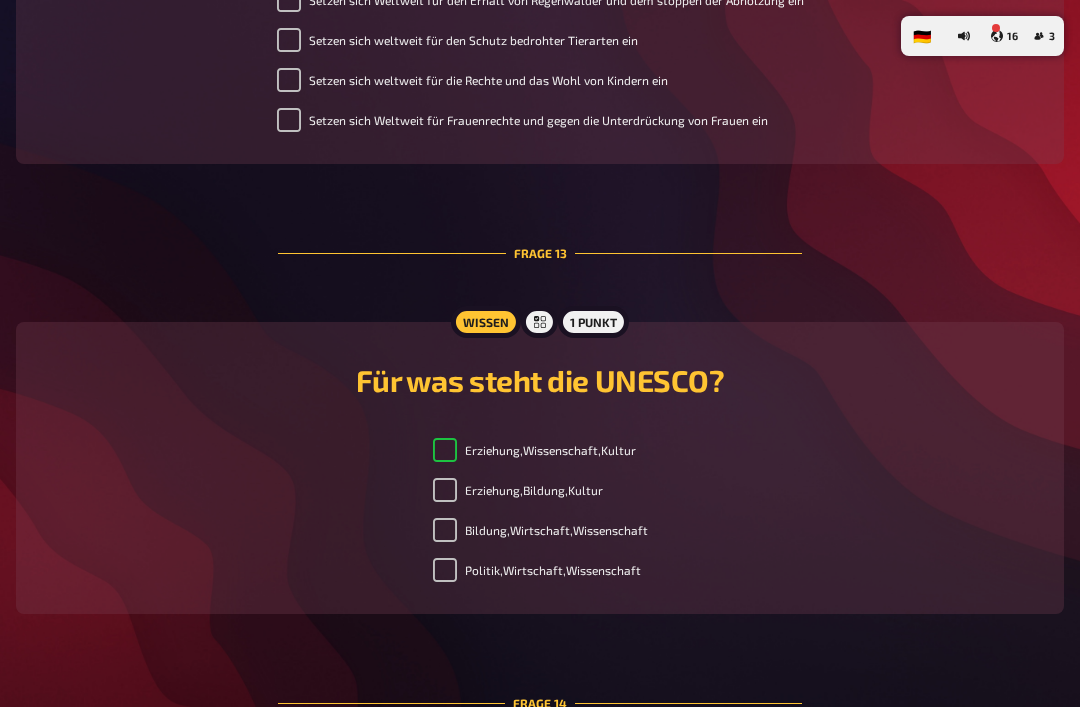 checkbox on "true" 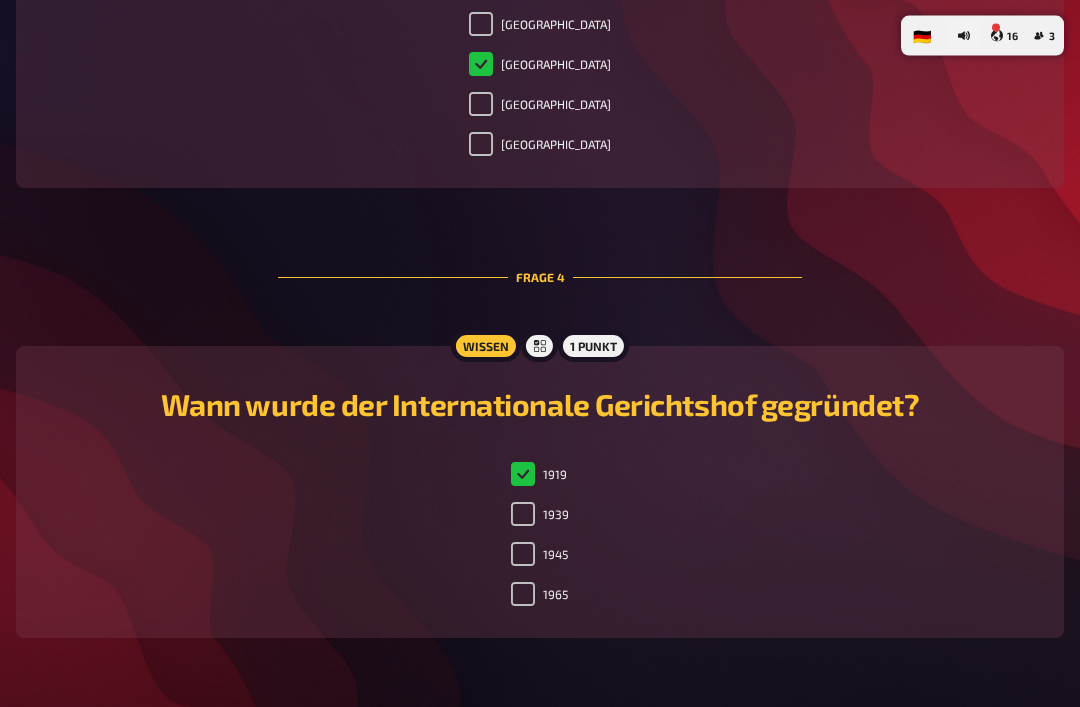 checkbox on "false" 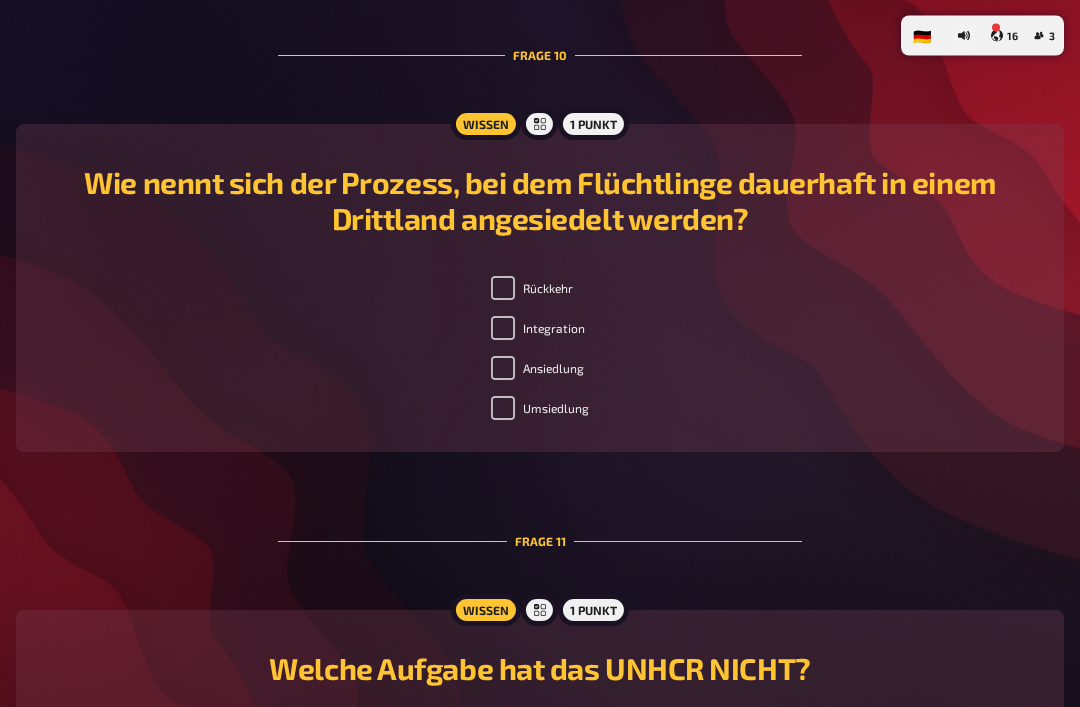 scroll, scrollTop: 4771, scrollLeft: 0, axis: vertical 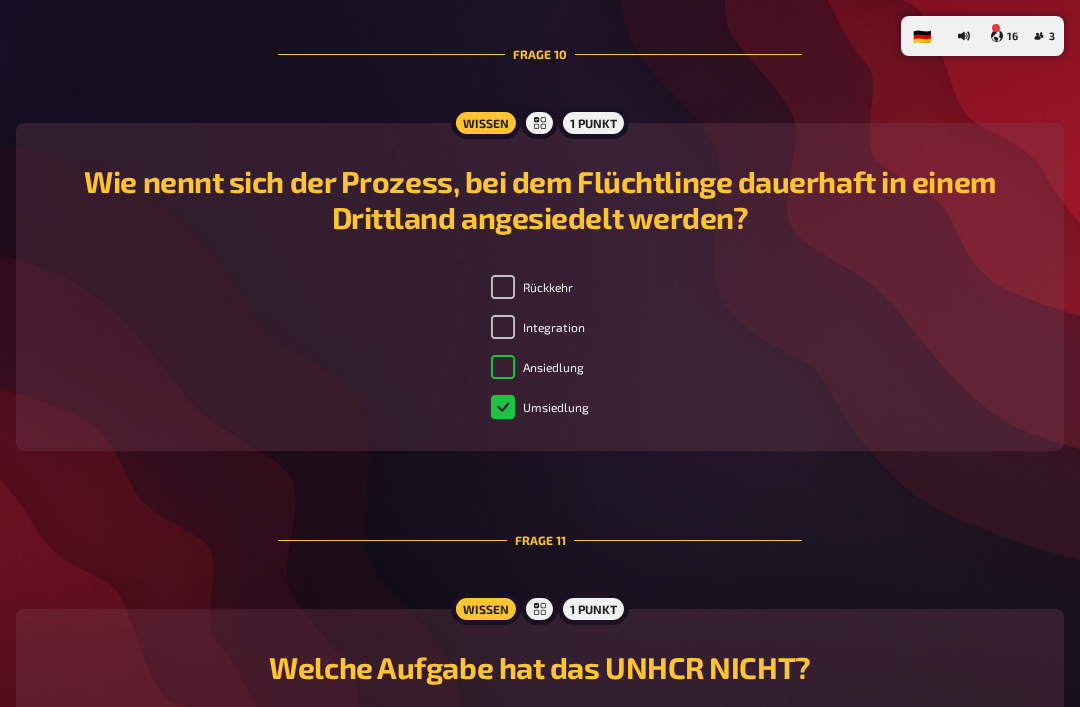 checkbox on "false" 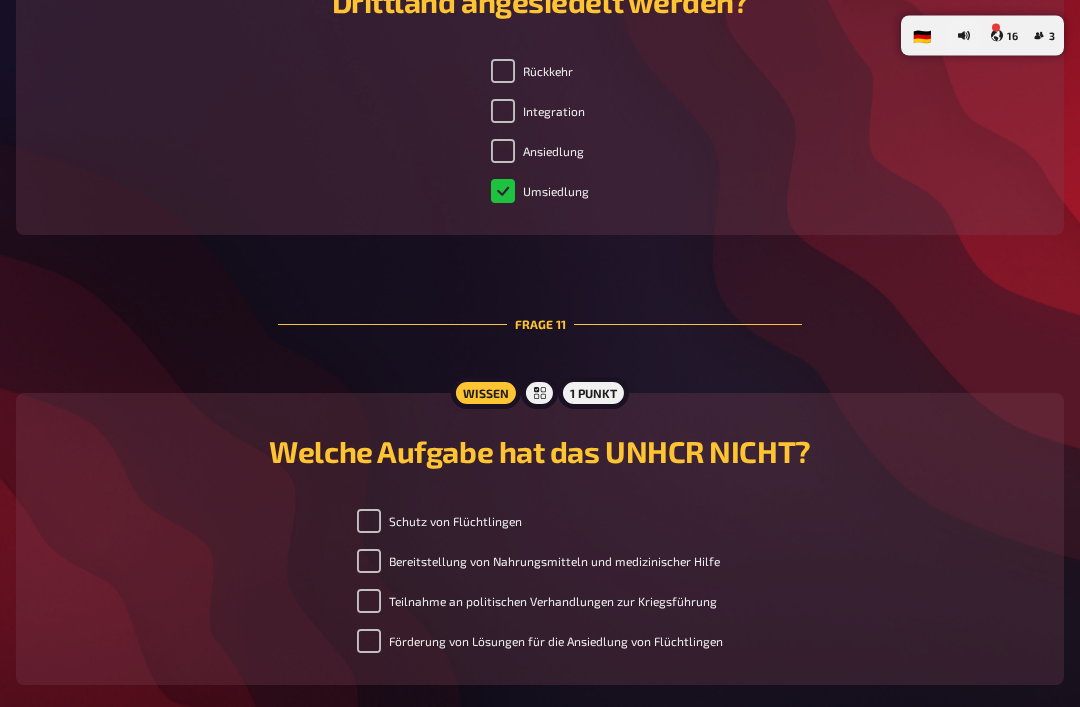 scroll, scrollTop: 5172, scrollLeft: 0, axis: vertical 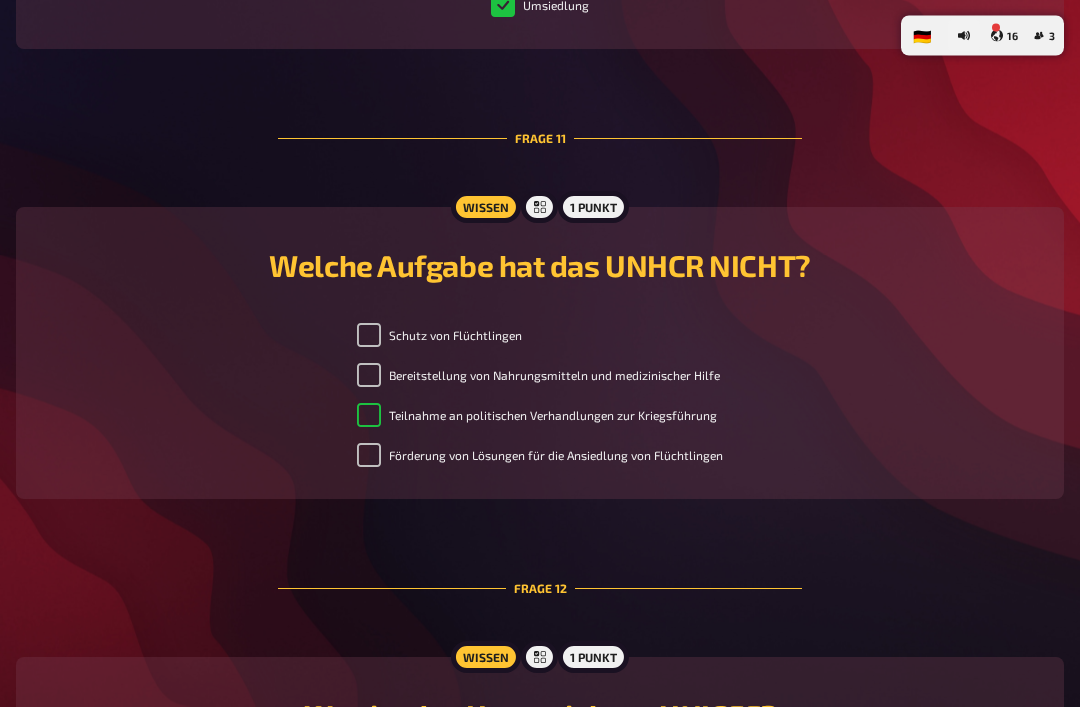 checkbox on "true" 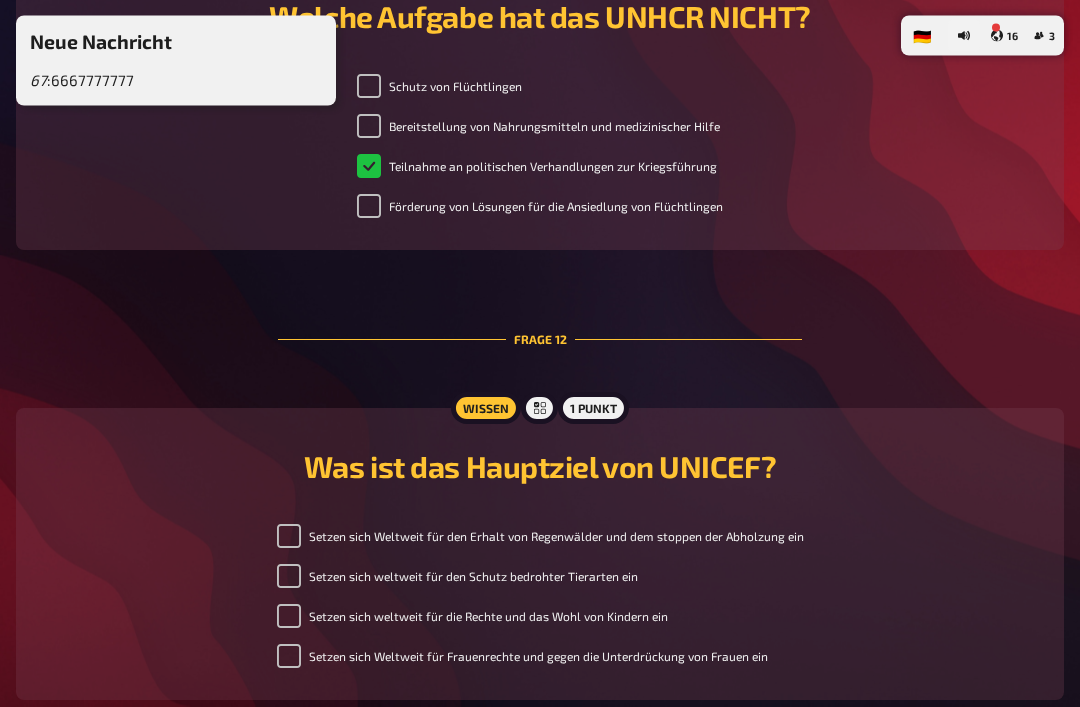scroll, scrollTop: 5420, scrollLeft: 0, axis: vertical 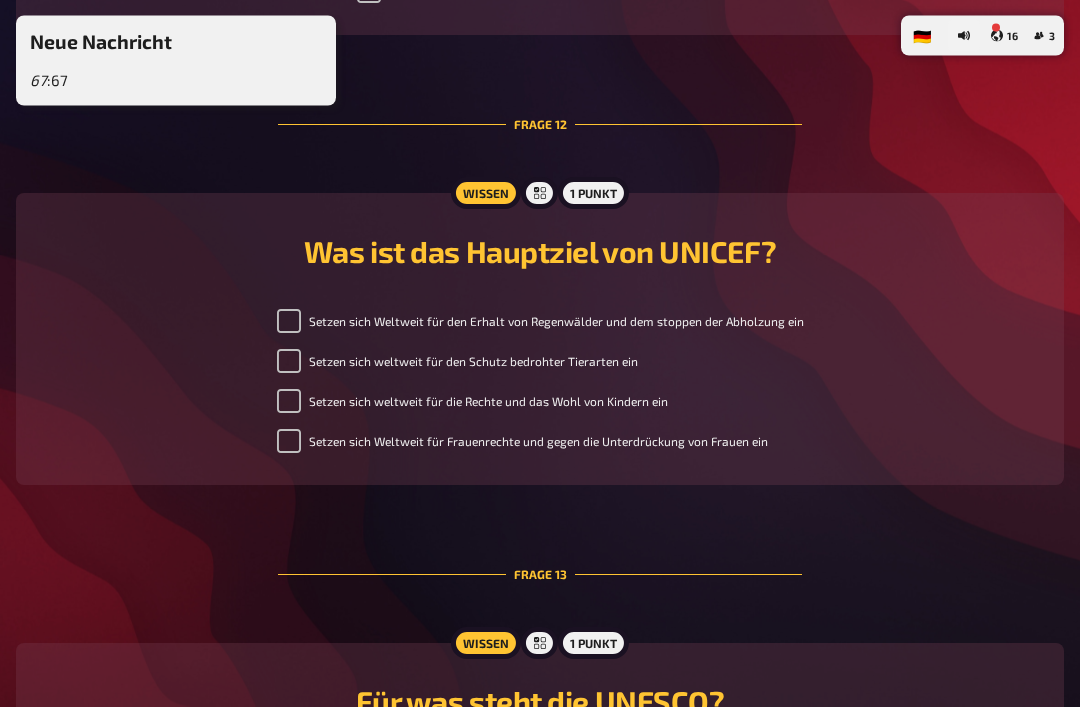 click on "Setzen sich Weltweit für den Erhalt von Regenwälder und dem stoppen der Abholzung ein" at bounding box center (289, 322) 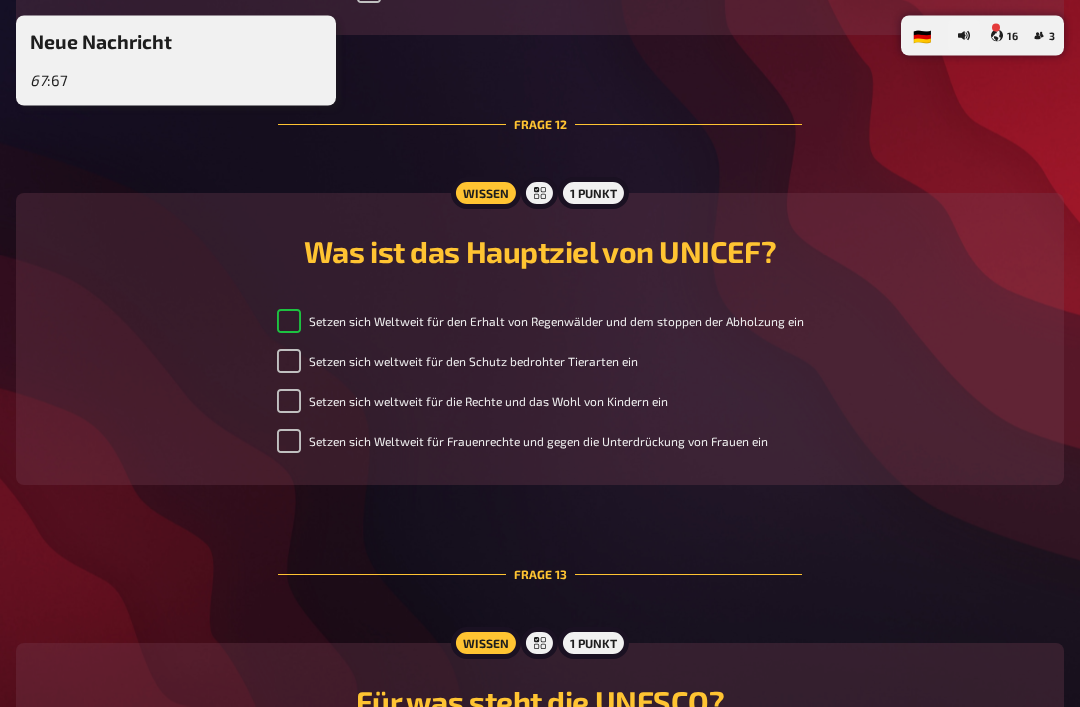 checkbox on "true" 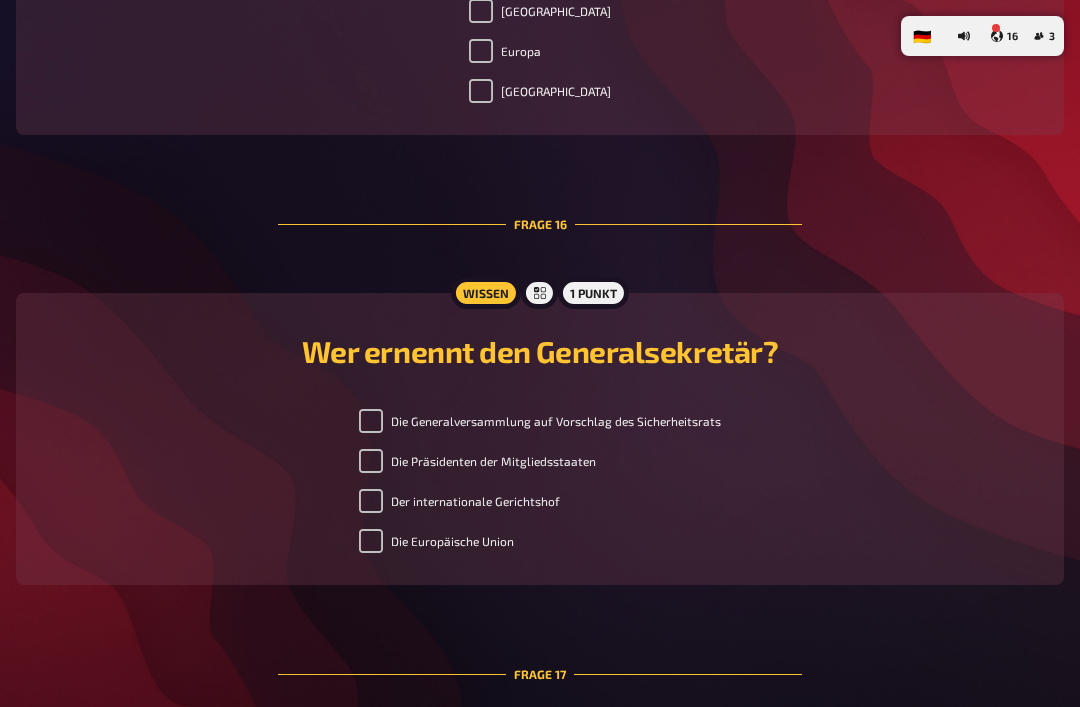 scroll, scrollTop: 7772, scrollLeft: 0, axis: vertical 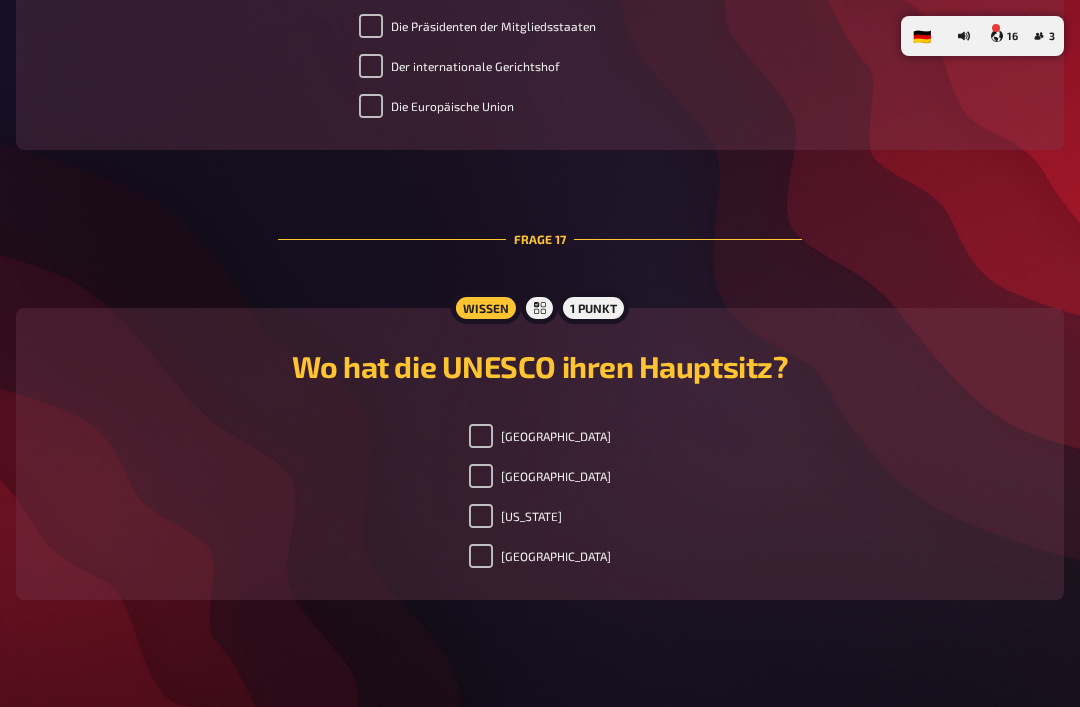 click on "Paris" at bounding box center (481, 476) 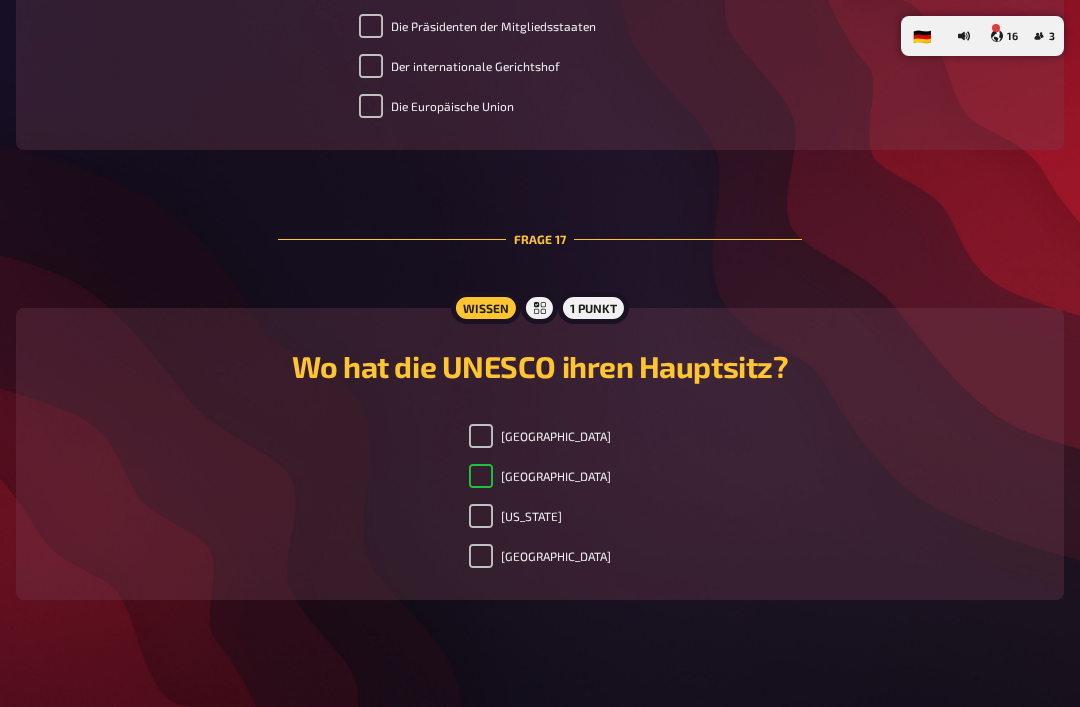 checkbox on "true" 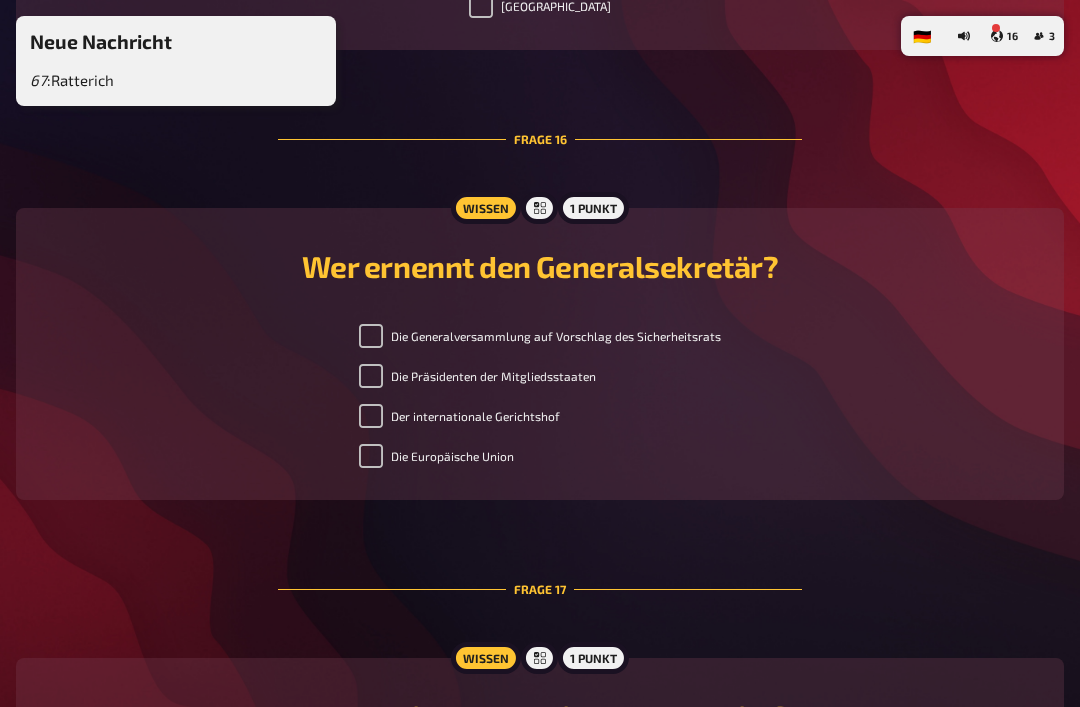 scroll, scrollTop: 7424, scrollLeft: 0, axis: vertical 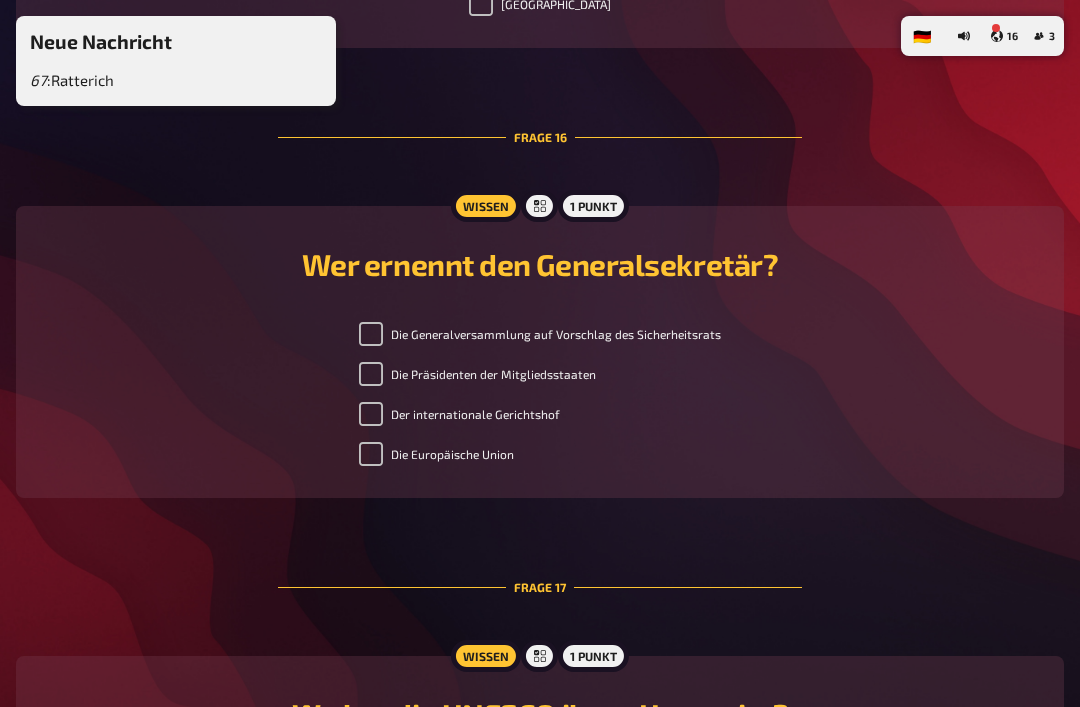 checkbox on "true" 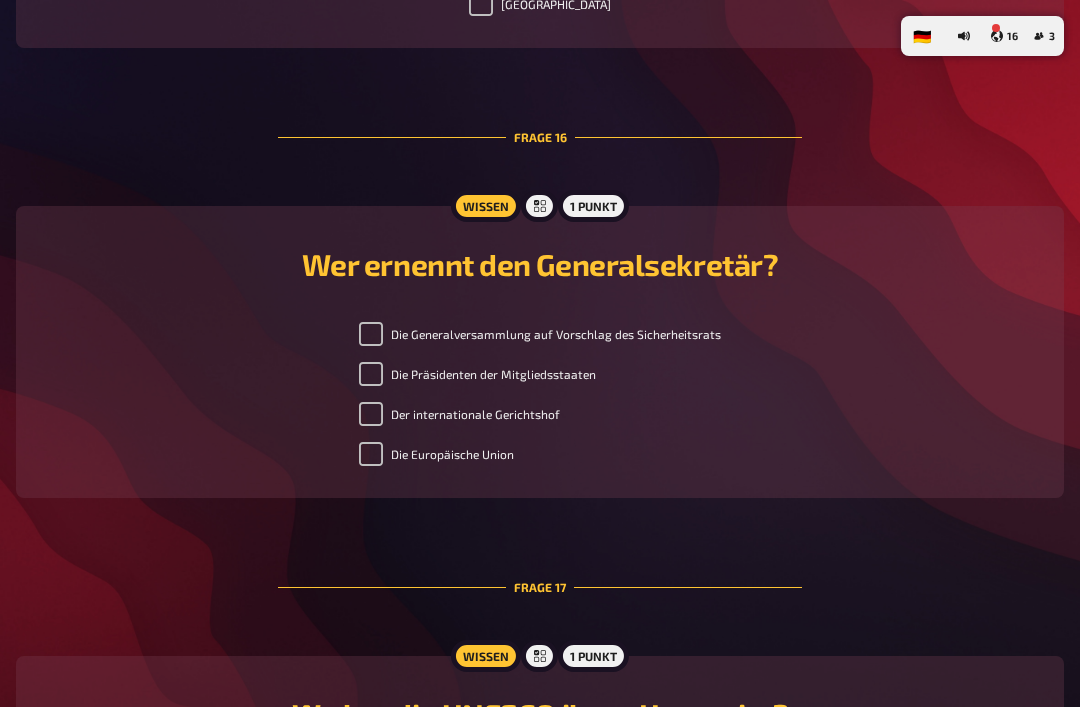 scroll, scrollTop: 0, scrollLeft: 0, axis: both 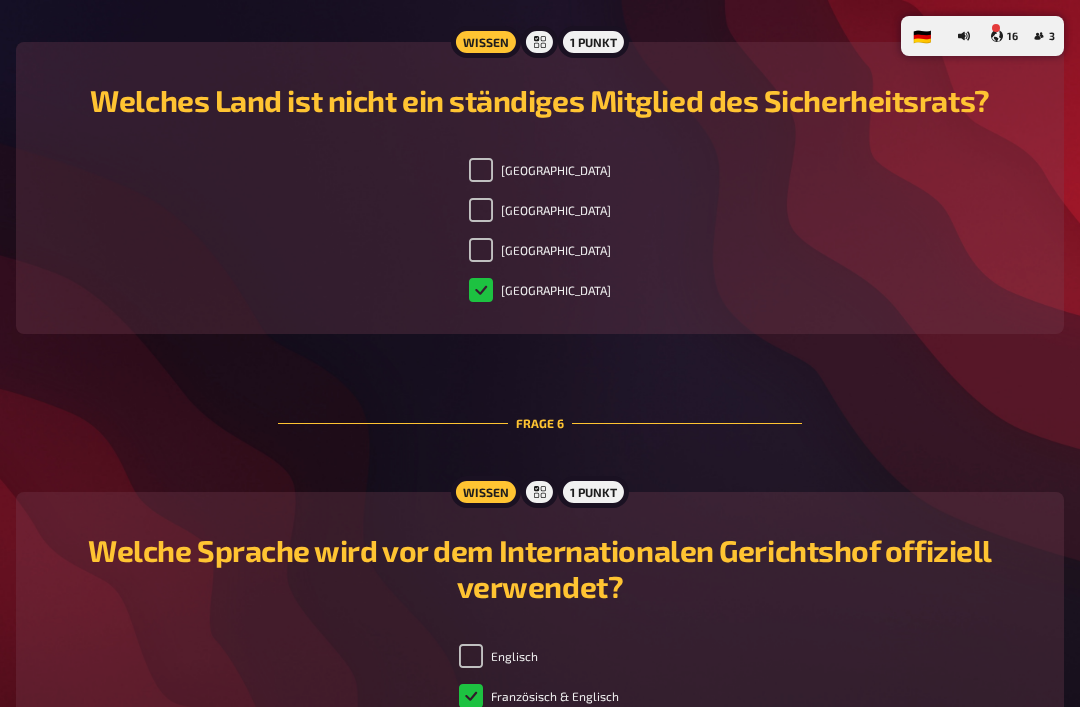 checkbox on "true" 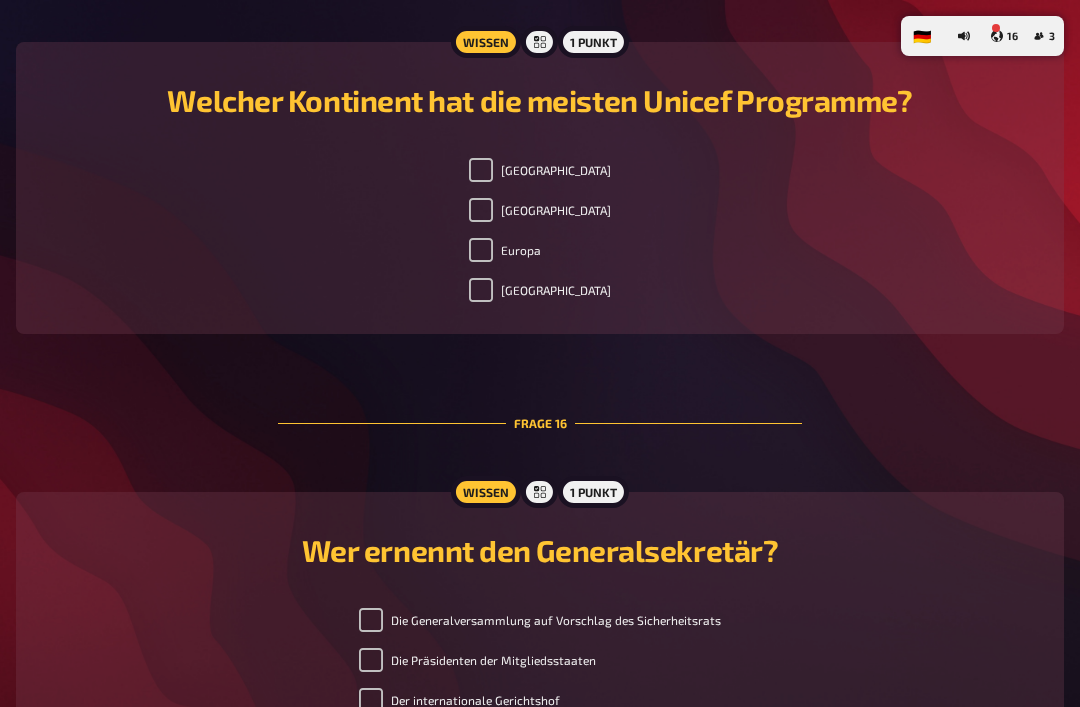 scroll, scrollTop: 7148, scrollLeft: 0, axis: vertical 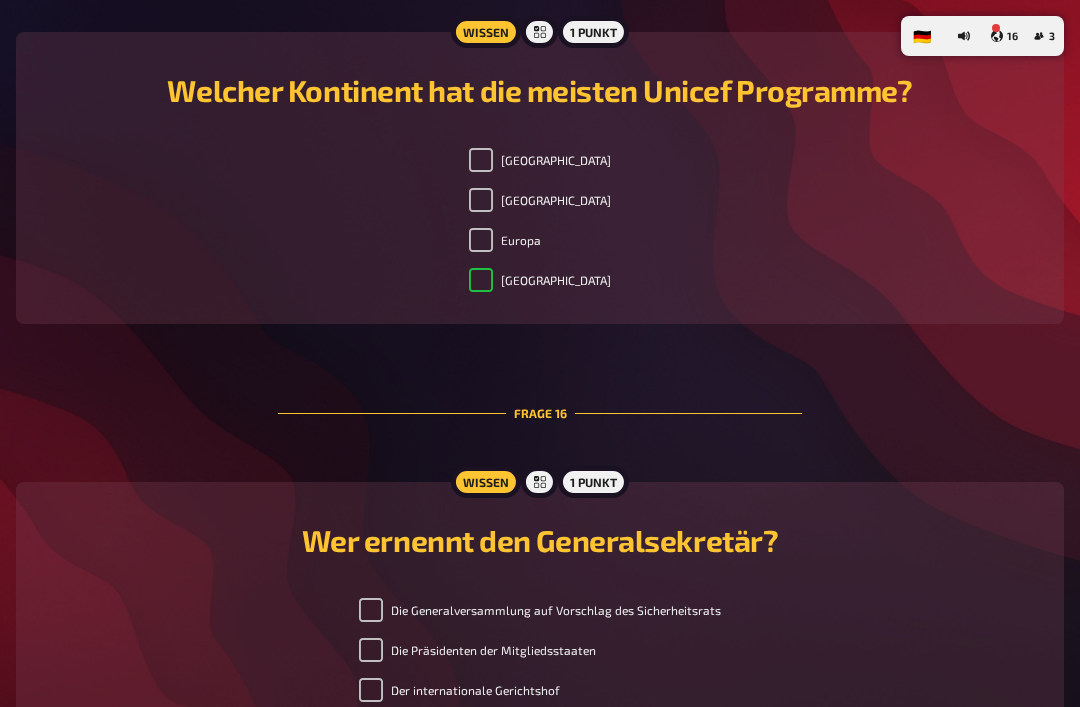 checkbox on "true" 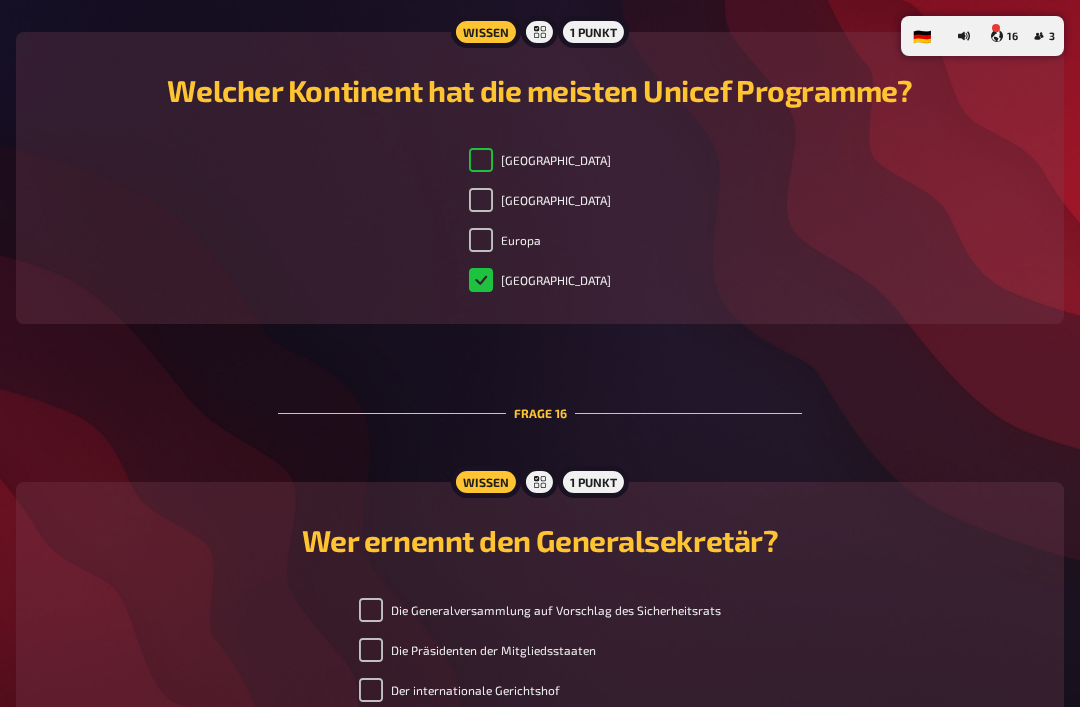 checkbox on "true" 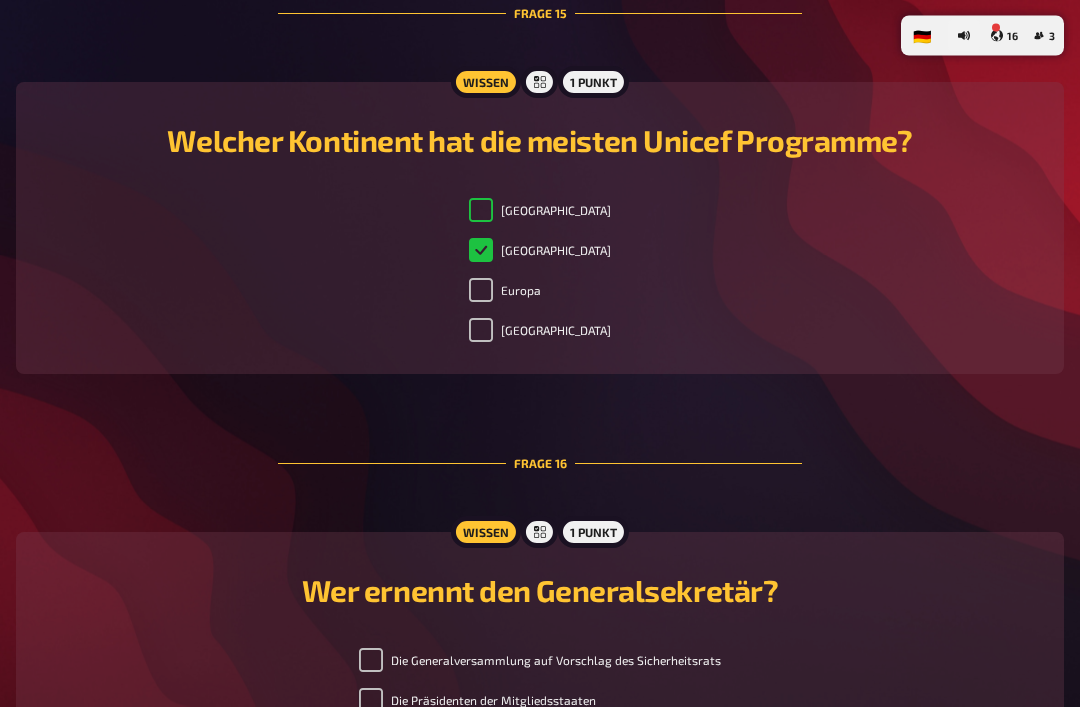 checkbox on "false" 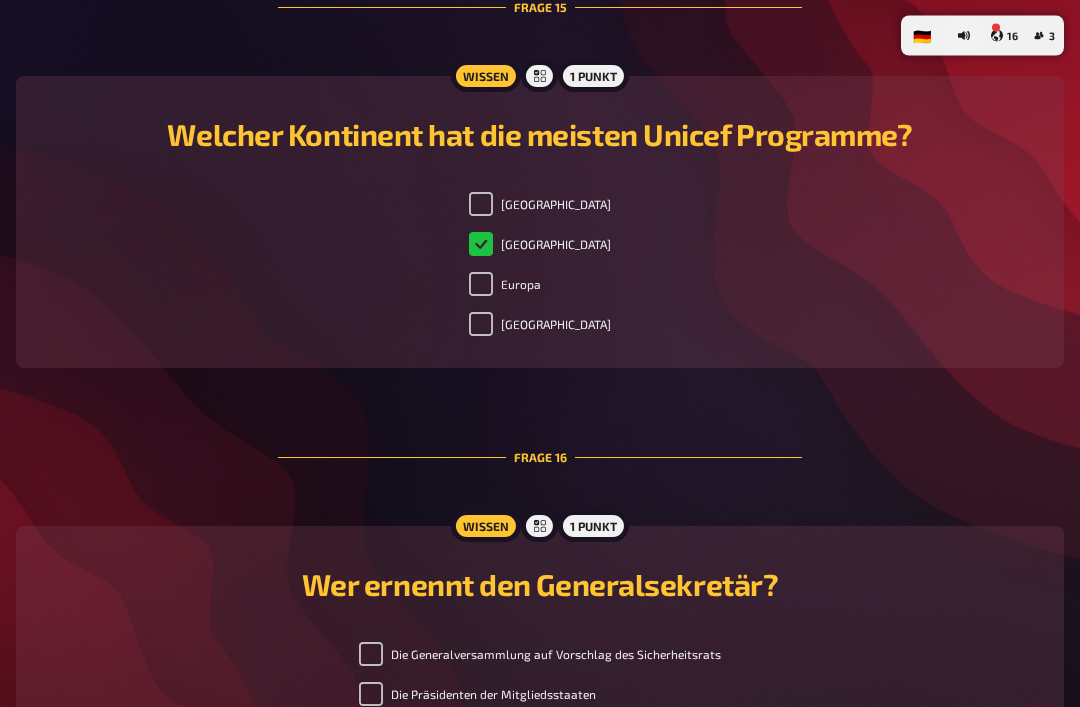 scroll, scrollTop: 7110, scrollLeft: 0, axis: vertical 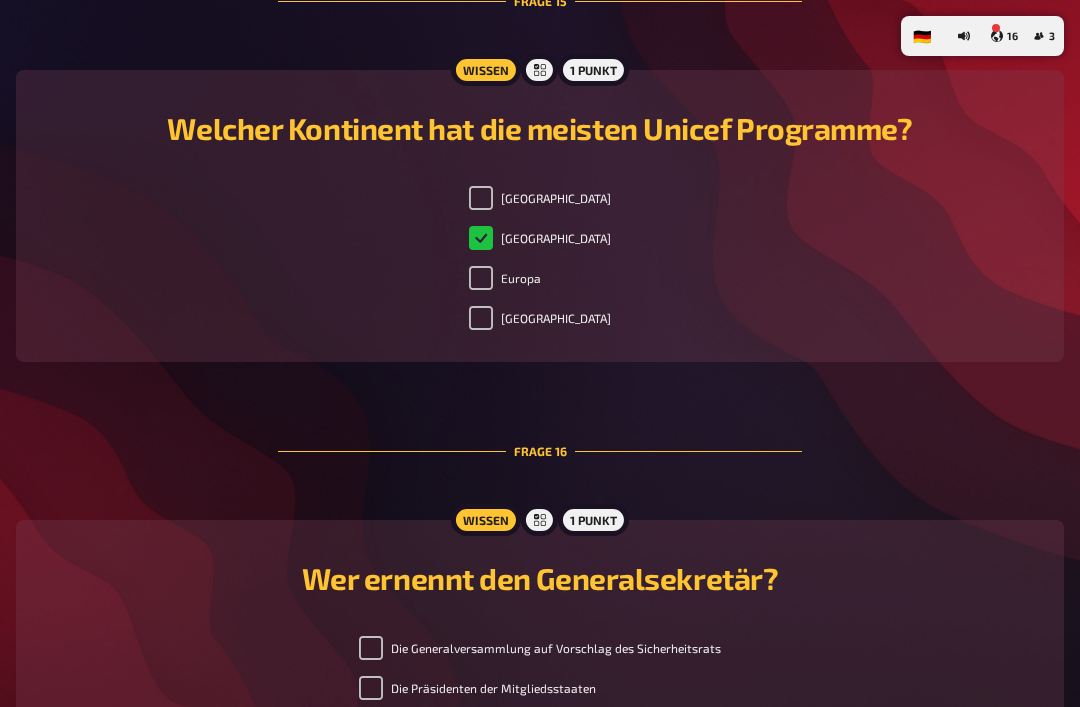 checkbox on "true" 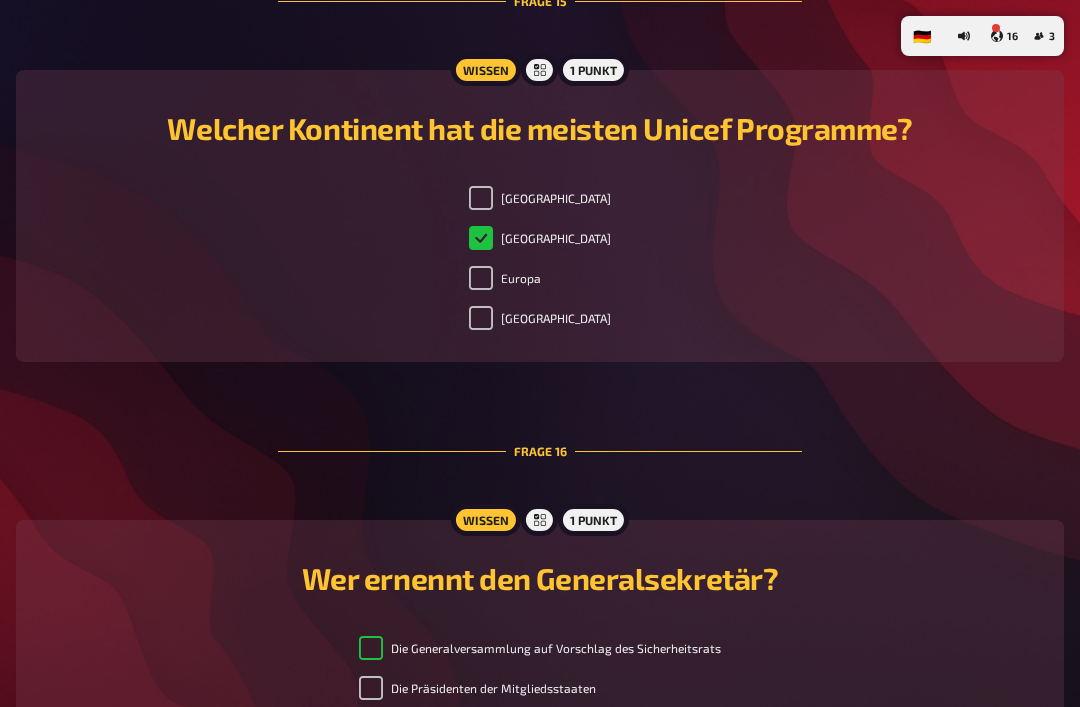 checkbox on "true" 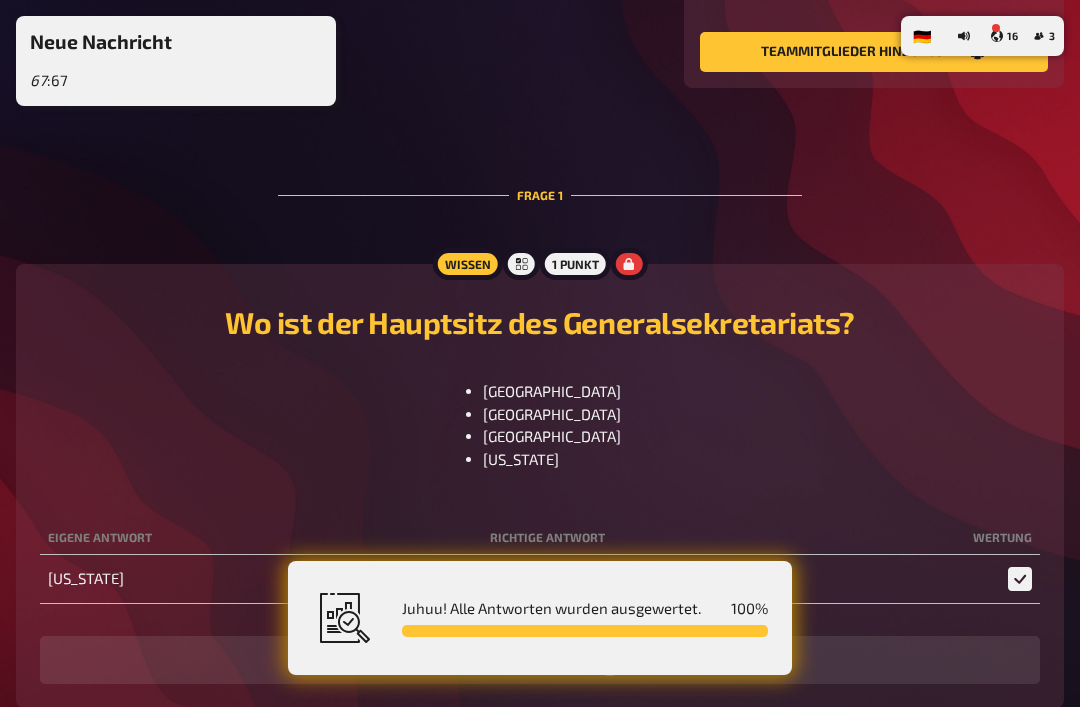 scroll, scrollTop: 0, scrollLeft: 0, axis: both 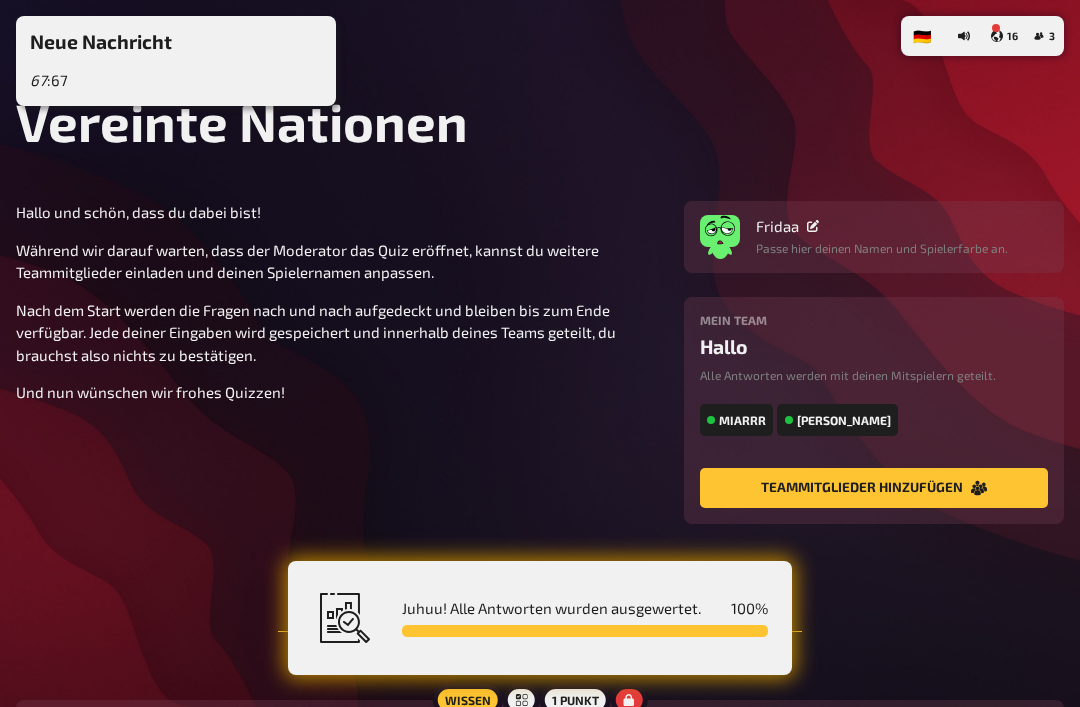 click on "Neue Nachricht 67 :  67" at bounding box center (176, 61) 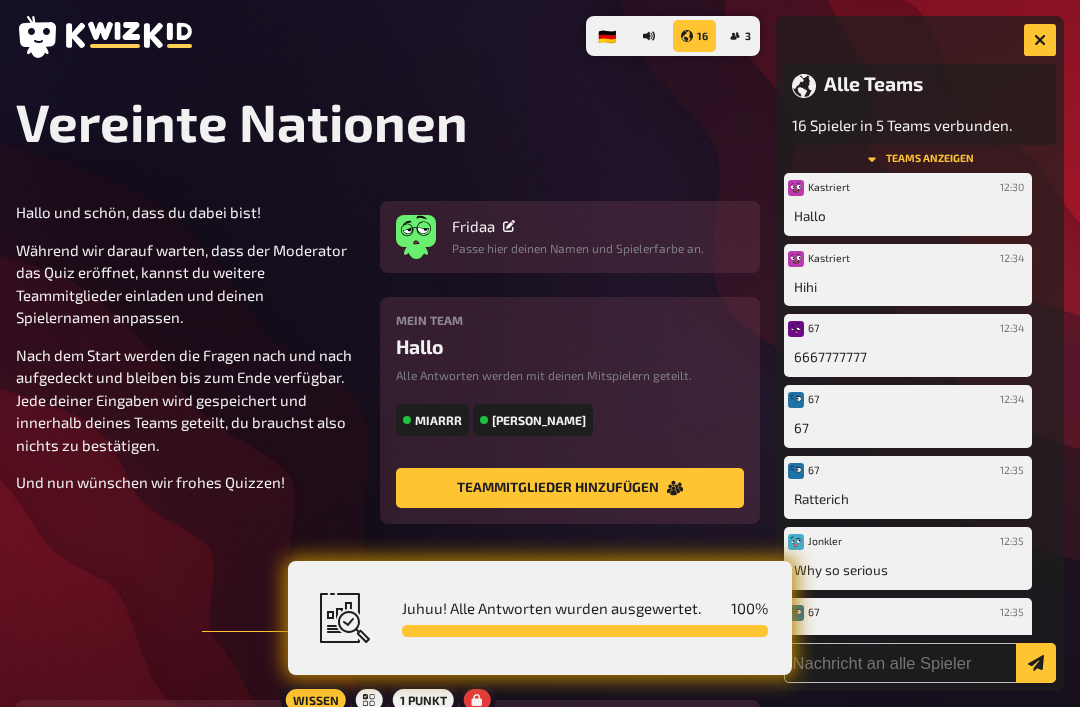 scroll, scrollTop: 0, scrollLeft: 0, axis: both 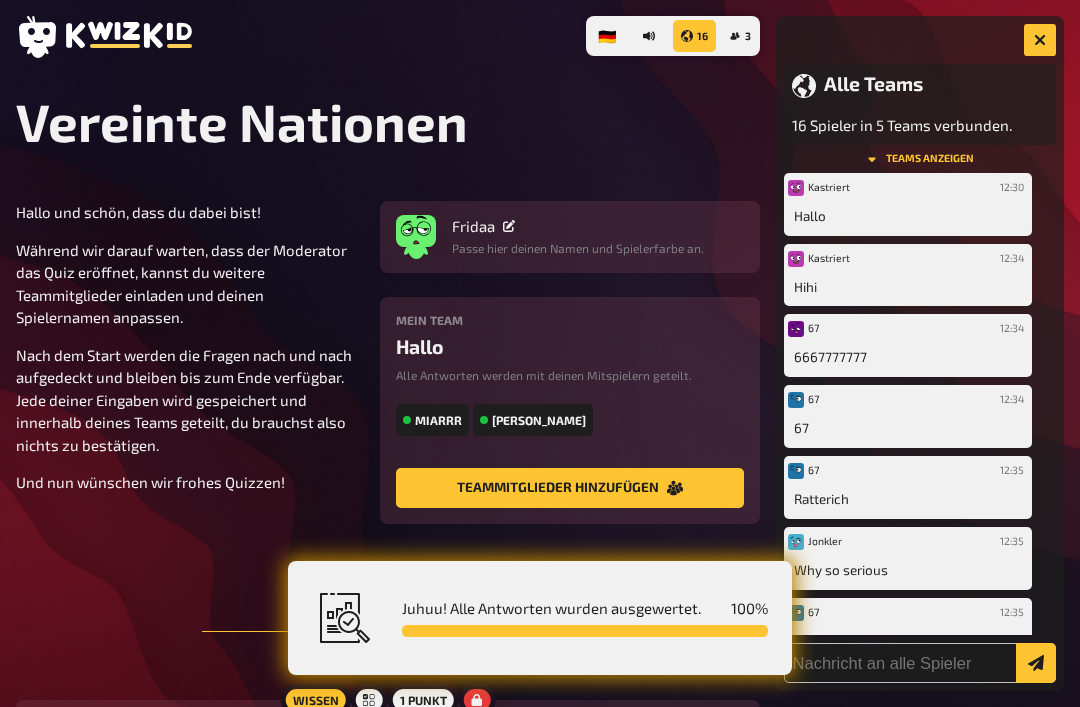 click at bounding box center [1040, 40] 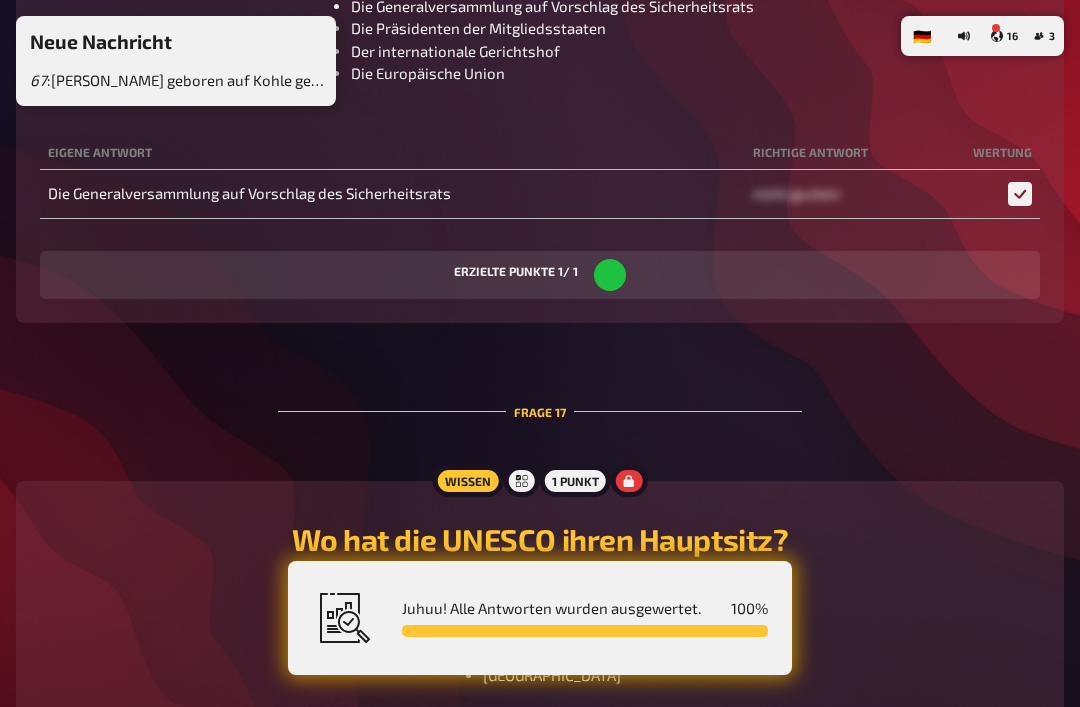 scroll, scrollTop: 9956, scrollLeft: 0, axis: vertical 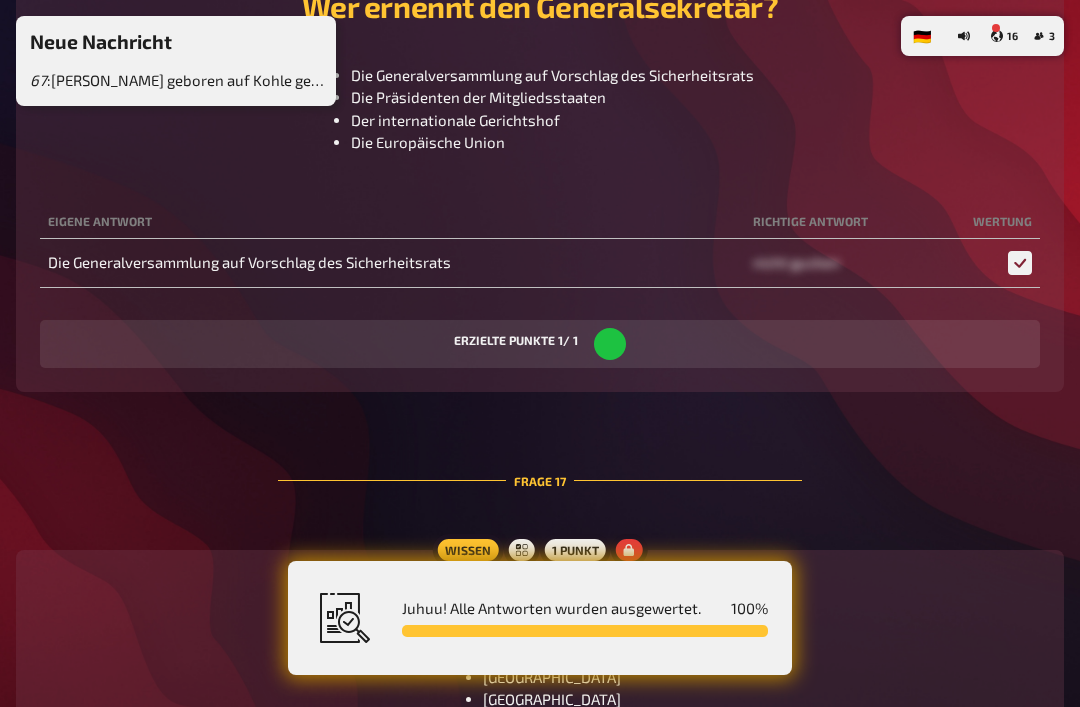 click on "Die Generalversammlung auf Vorschlag des Sicherheitsrats Die Präsidenten der Mitgliedsstaaten Der internationale Gerichtshof Die Europäische Union" at bounding box center [540, 109] 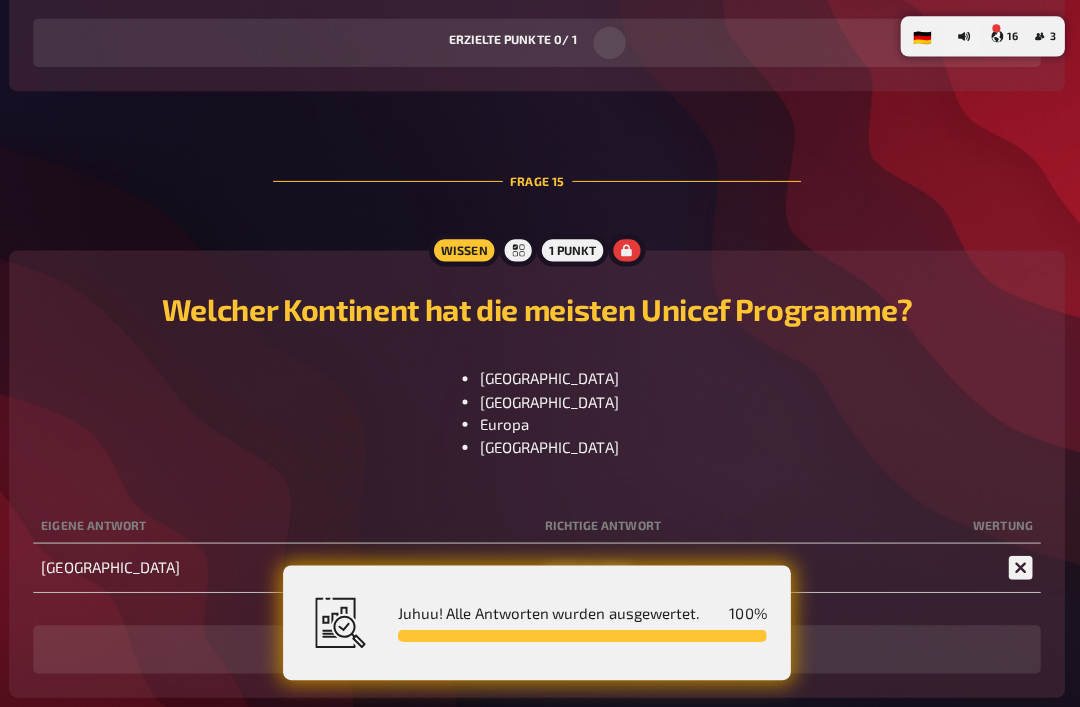 scroll, scrollTop: 9043, scrollLeft: 0, axis: vertical 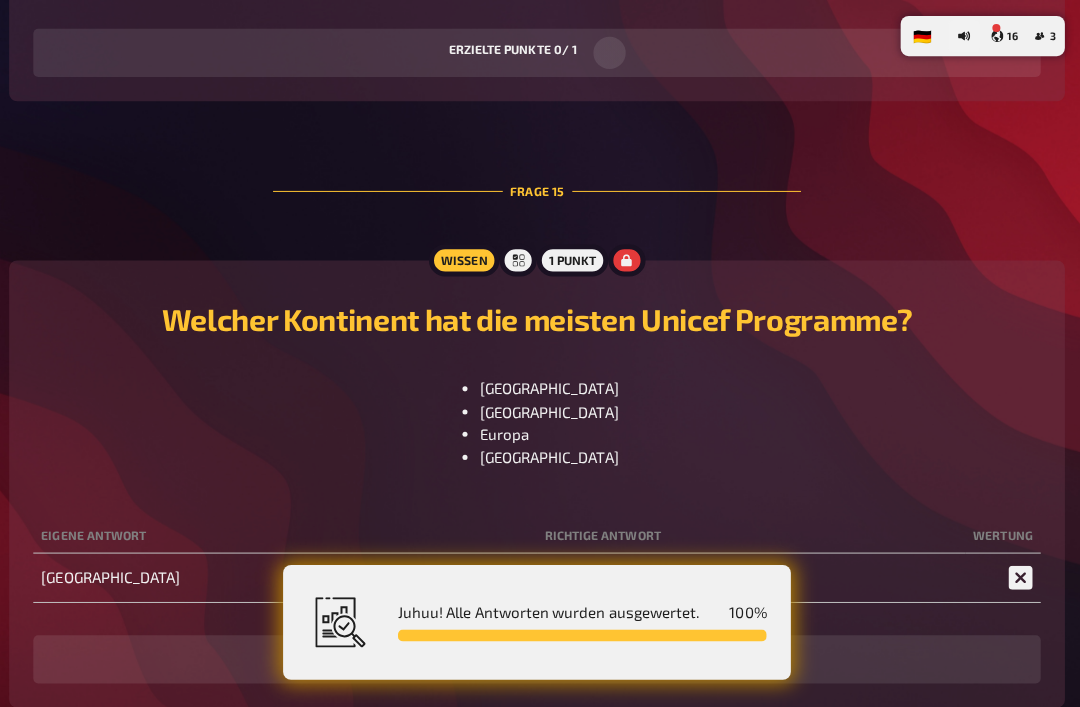 click at bounding box center (1002, -28) 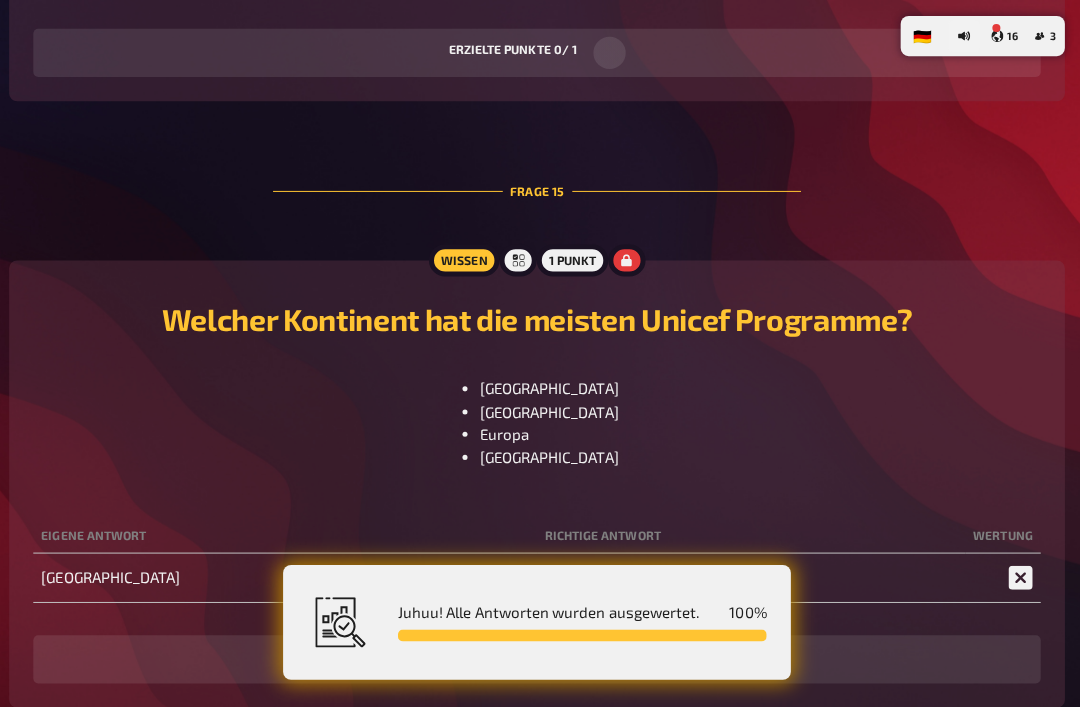 click on "🇩🇪 Deutsch 🇬🇧 English 🇳🇱 Nederlands 16 3" at bounding box center (982, 36) 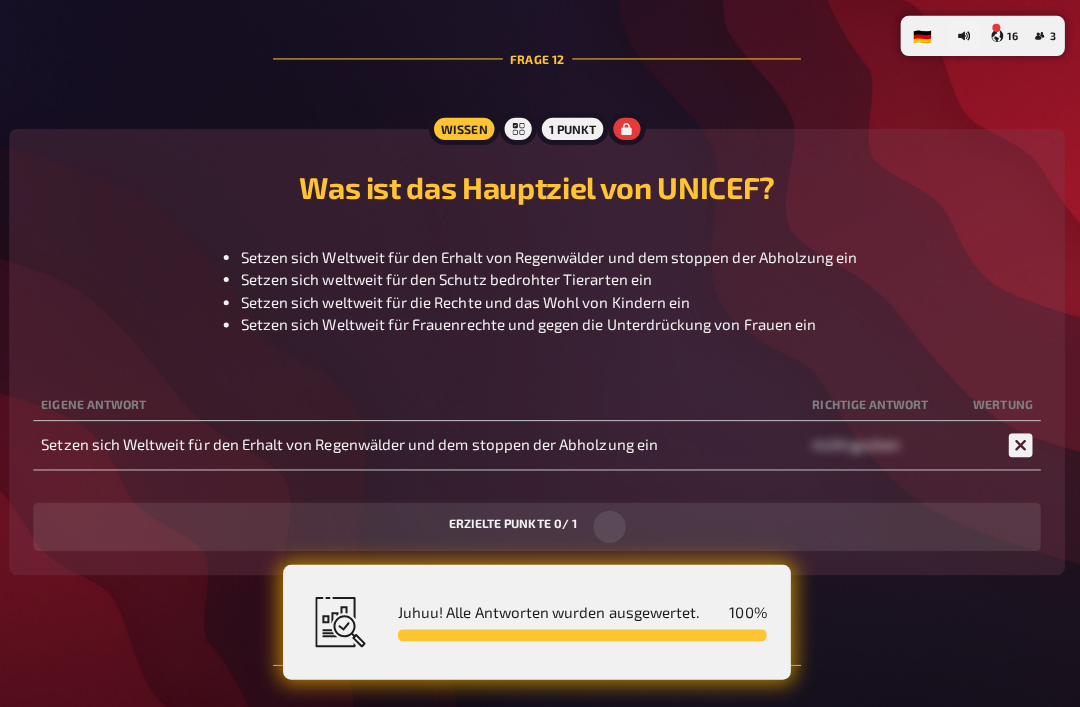 scroll, scrollTop: 7374, scrollLeft: 0, axis: vertical 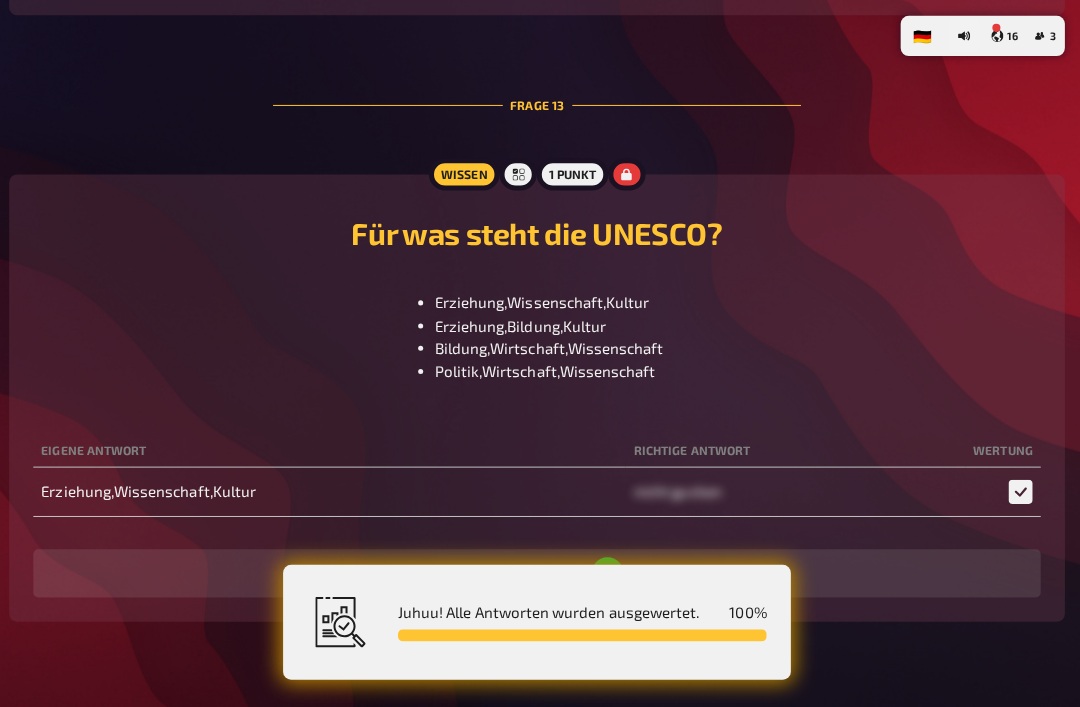 click on "Für was steht die UNESCO? Erziehung,Wissenschaft,Kultur Erziehung,Bildung,Kultur Bildung,Wirtschaft,Wissenschaft Politik,Wirtschaft,Wissenschaft Eigene Antwort Richtige Antwort Wertung Erziehung,Wissenschaft,Kultur nicht gucken erzielte Punkte   1  /   1" at bounding box center [540, 395] 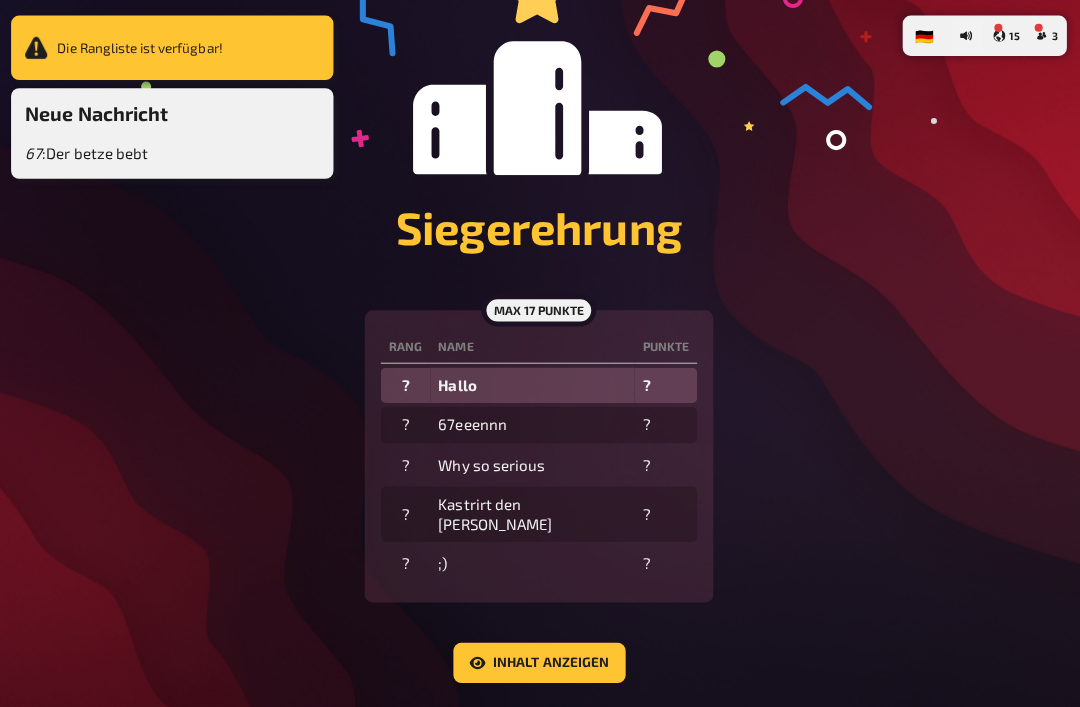 scroll, scrollTop: 270, scrollLeft: 0, axis: vertical 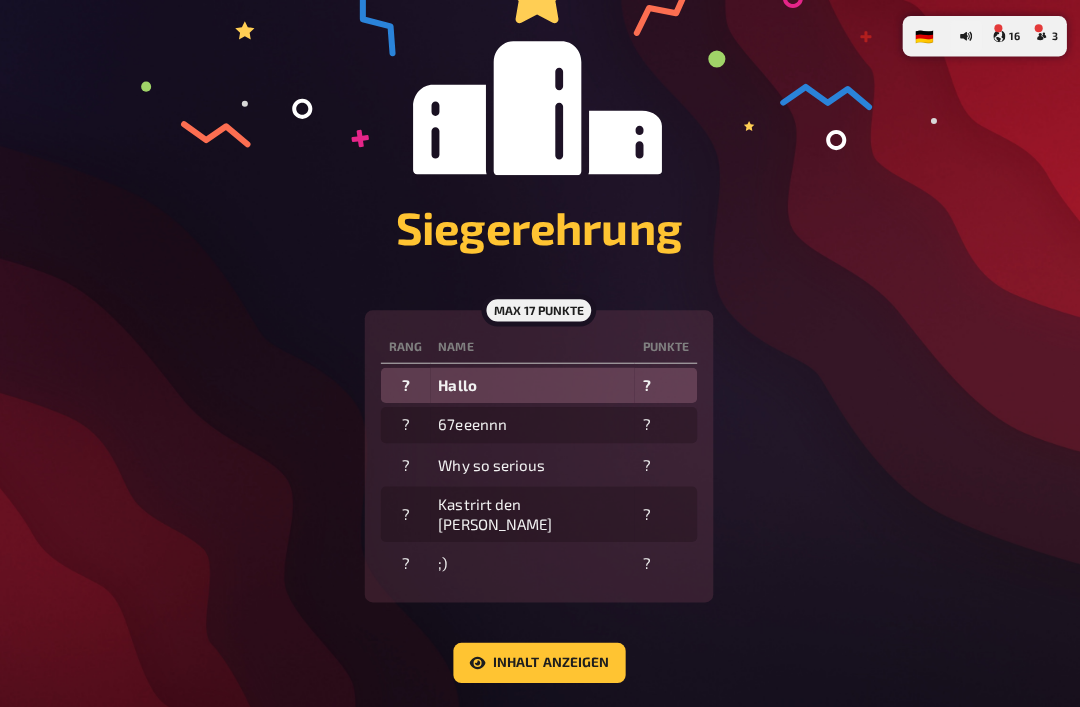 click on "Inhalt anzeigen" at bounding box center [540, 658] 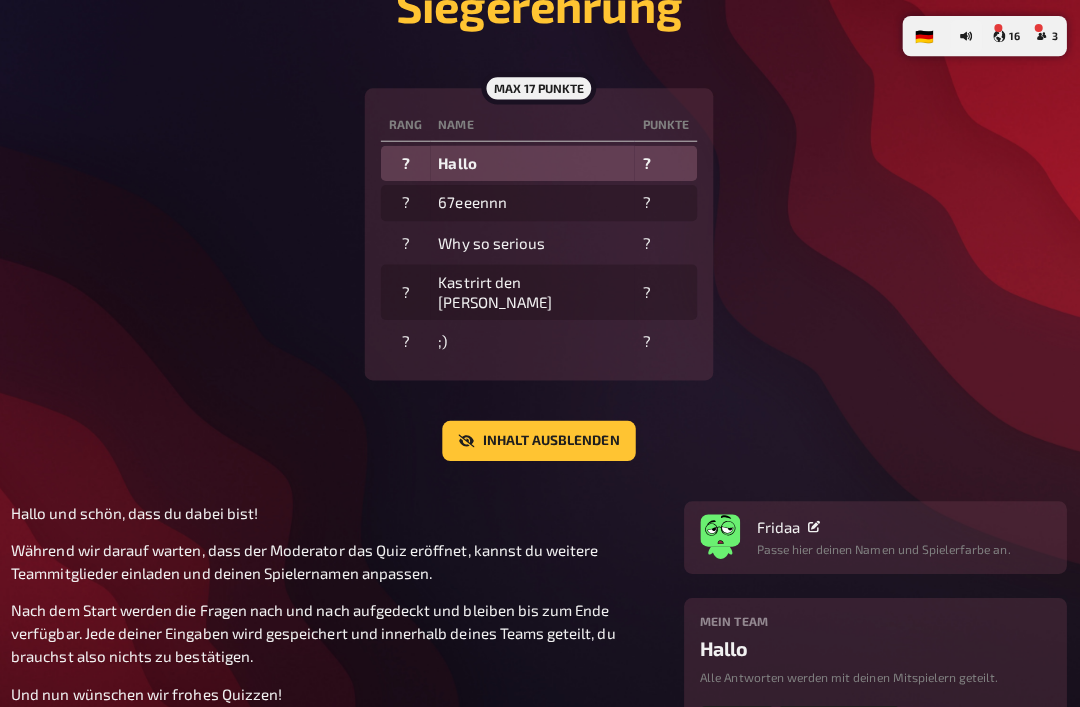 click on "Inhalt ausblenden" at bounding box center [540, 438] 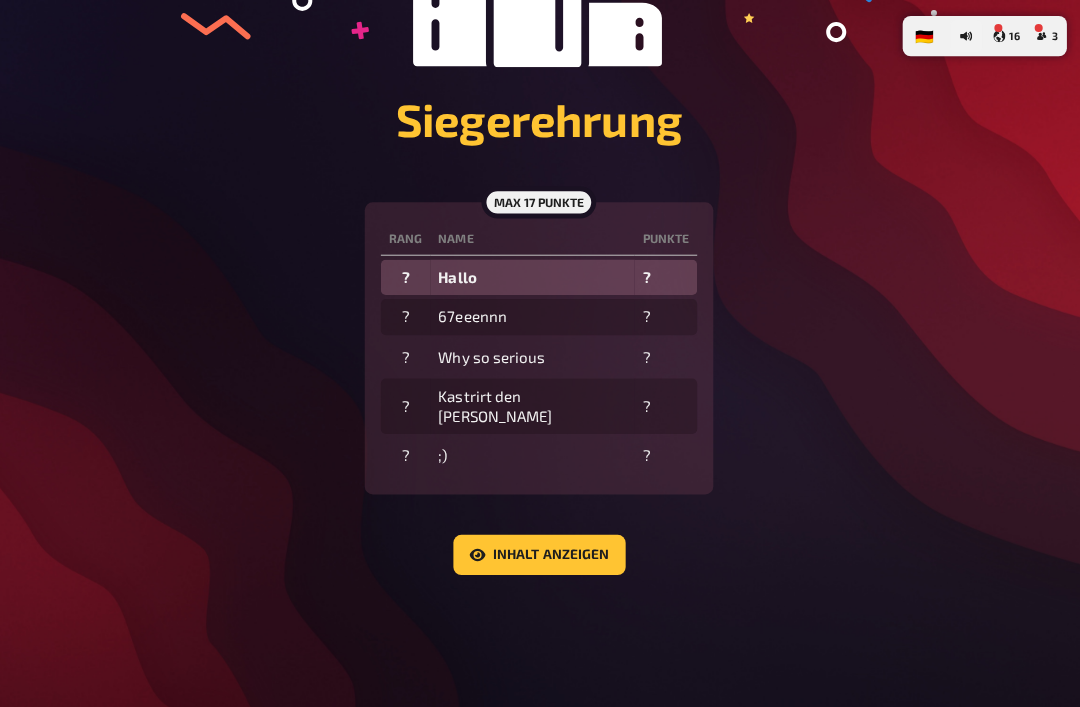 scroll, scrollTop: 297, scrollLeft: 0, axis: vertical 